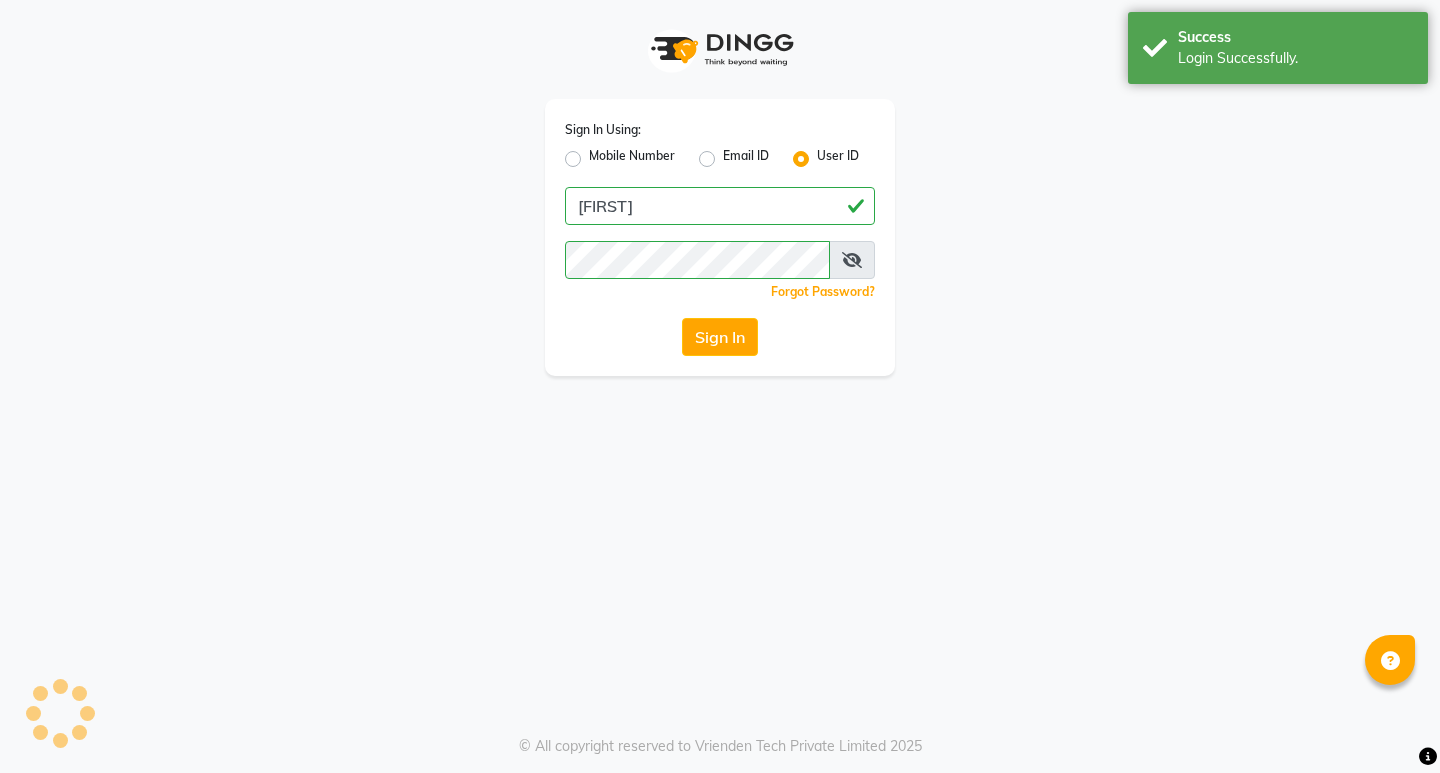 scroll, scrollTop: 0, scrollLeft: 0, axis: both 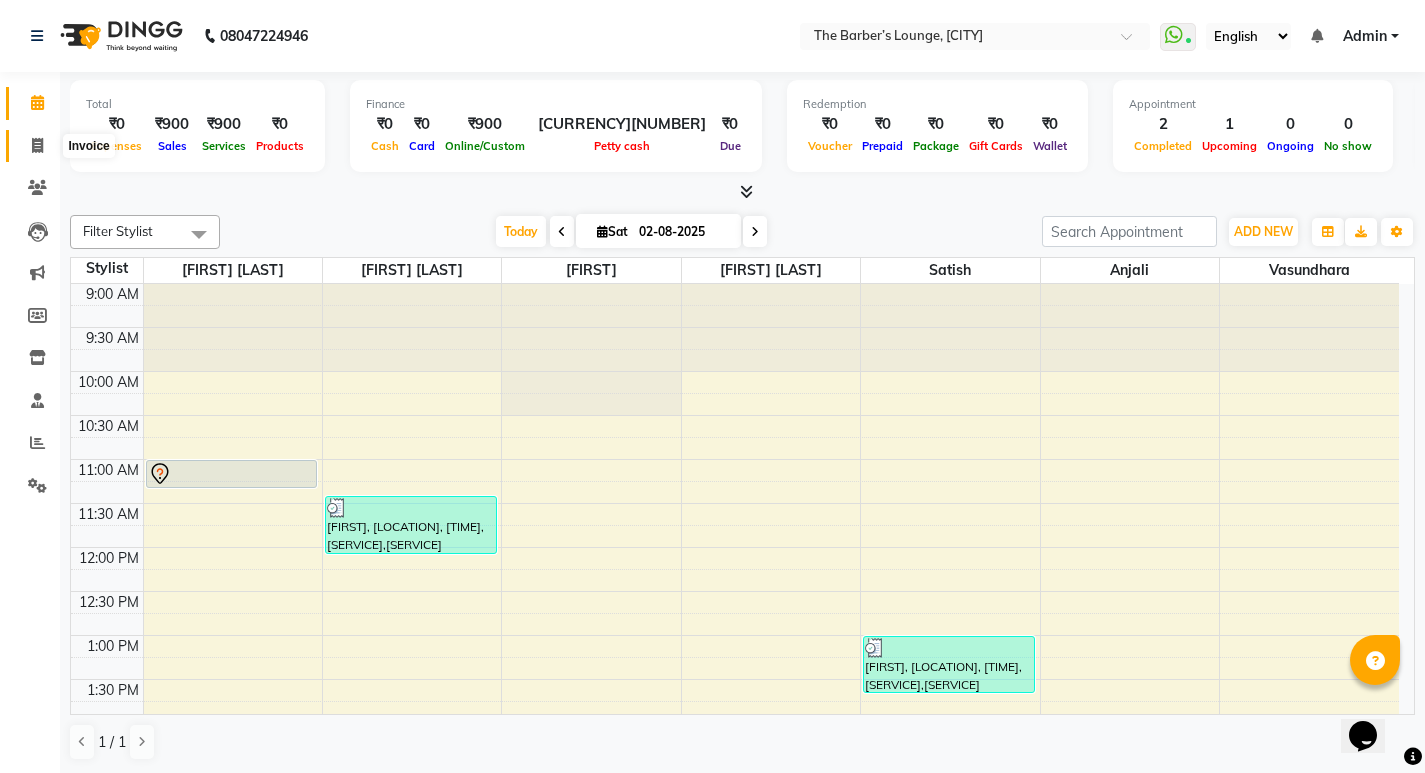 click 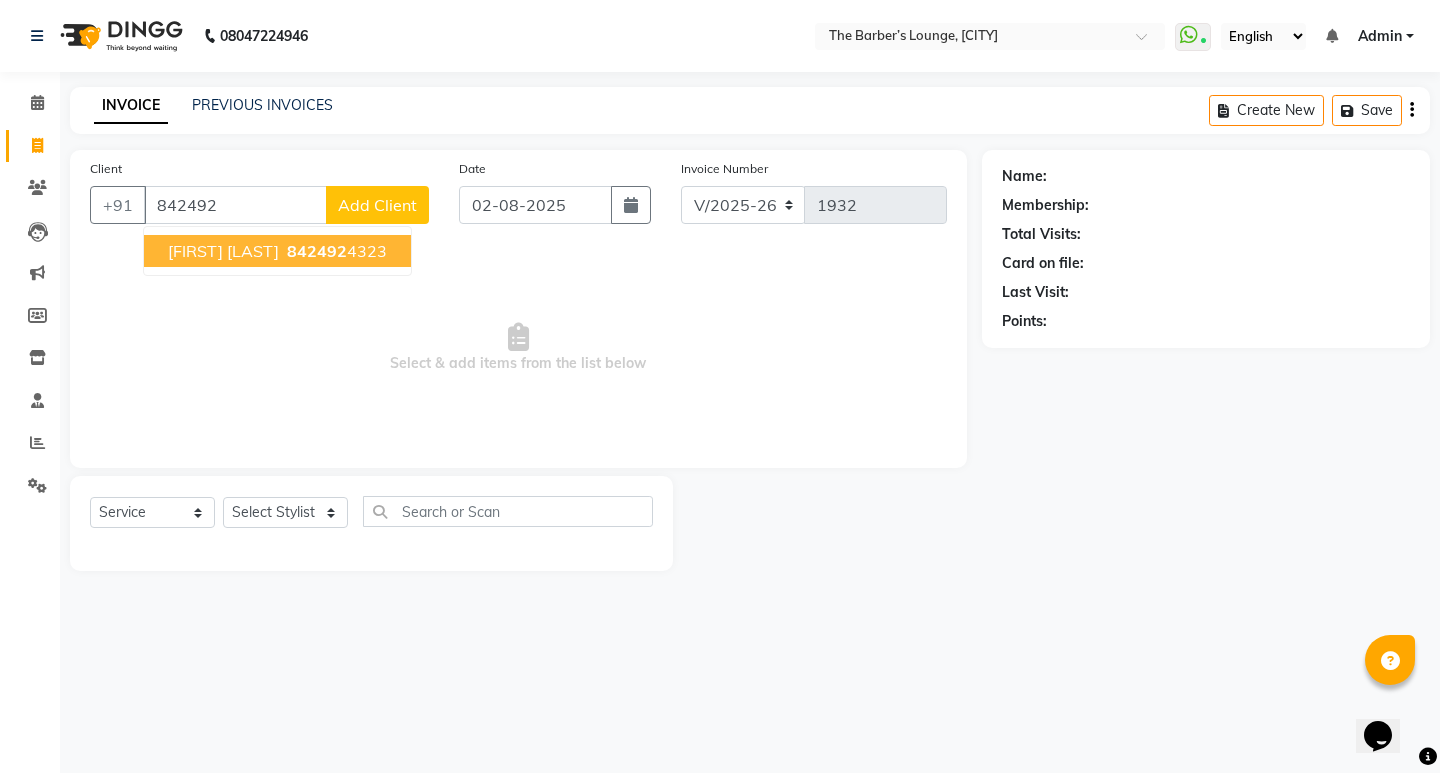 click on "[PHONE]" at bounding box center [335, 251] 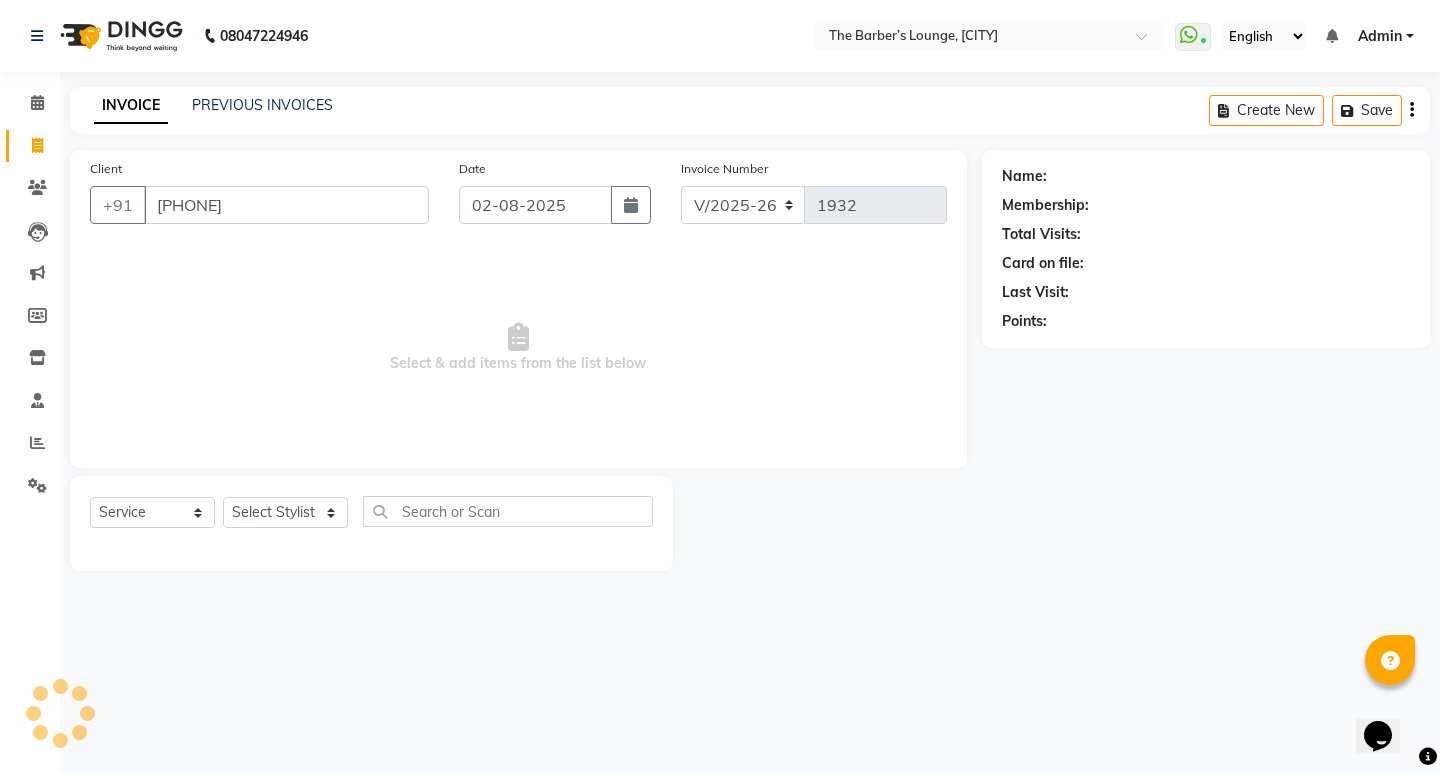 type on "[PHONE]" 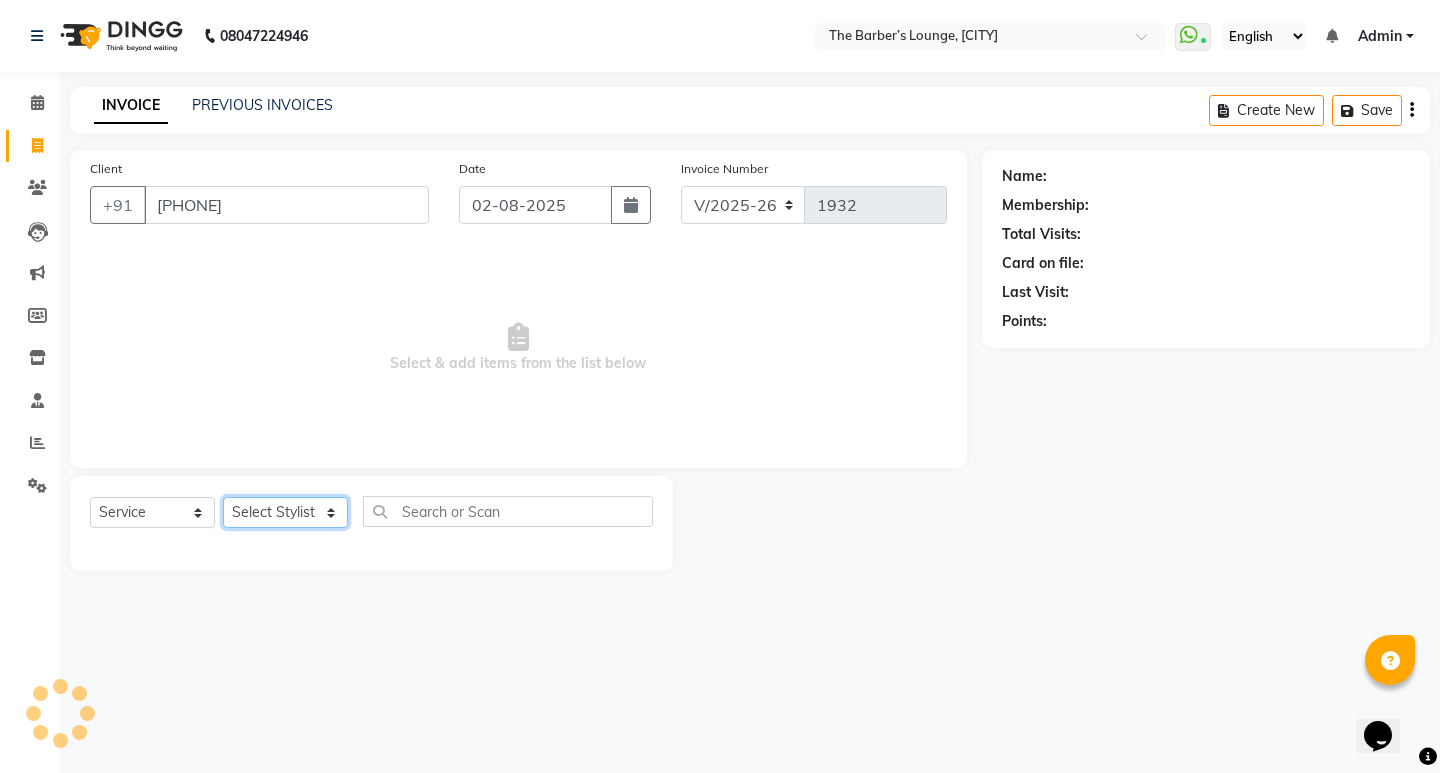 click on "Select Stylist [FIRST] [LAST] [FIRST] [FIRST] [FIRST] [FIRST] [FIRST]" 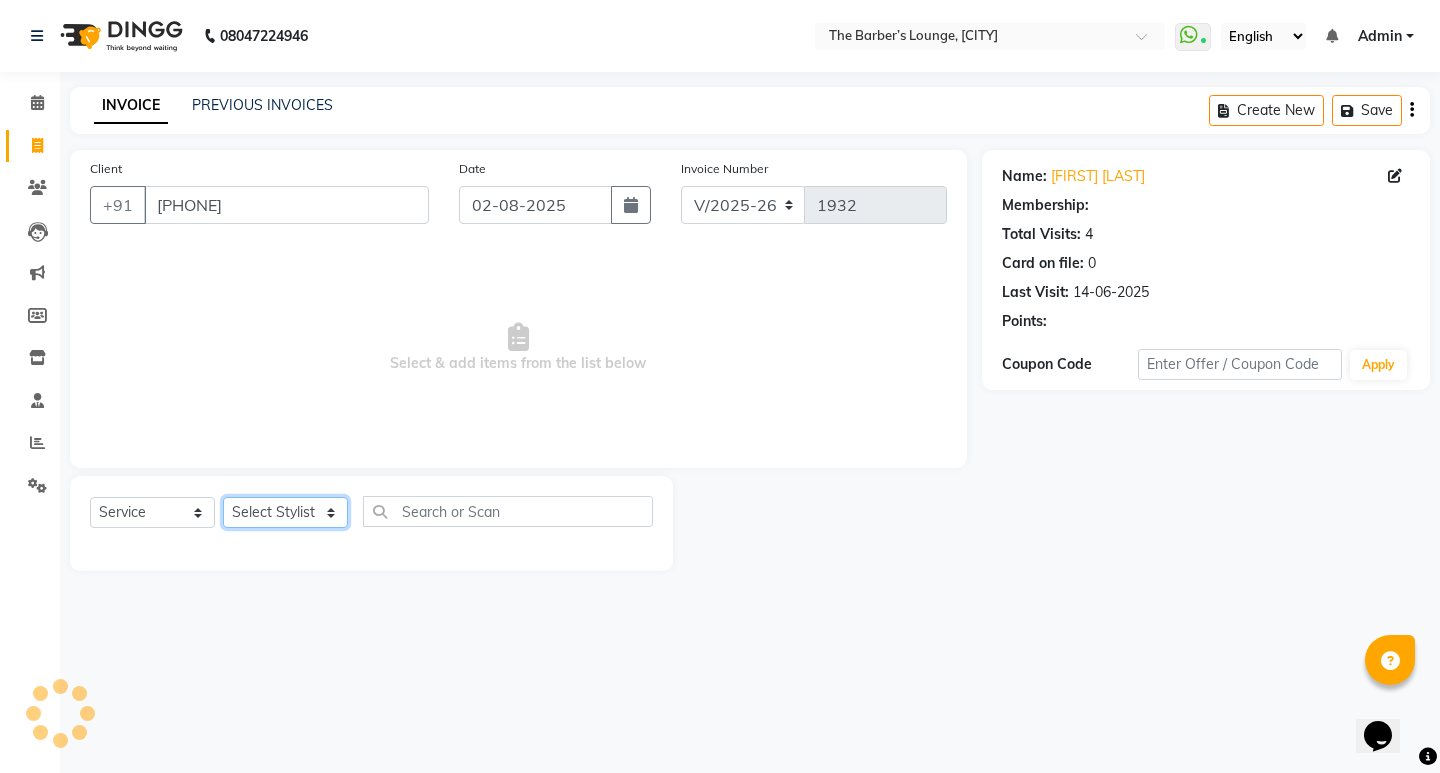 select on "64222" 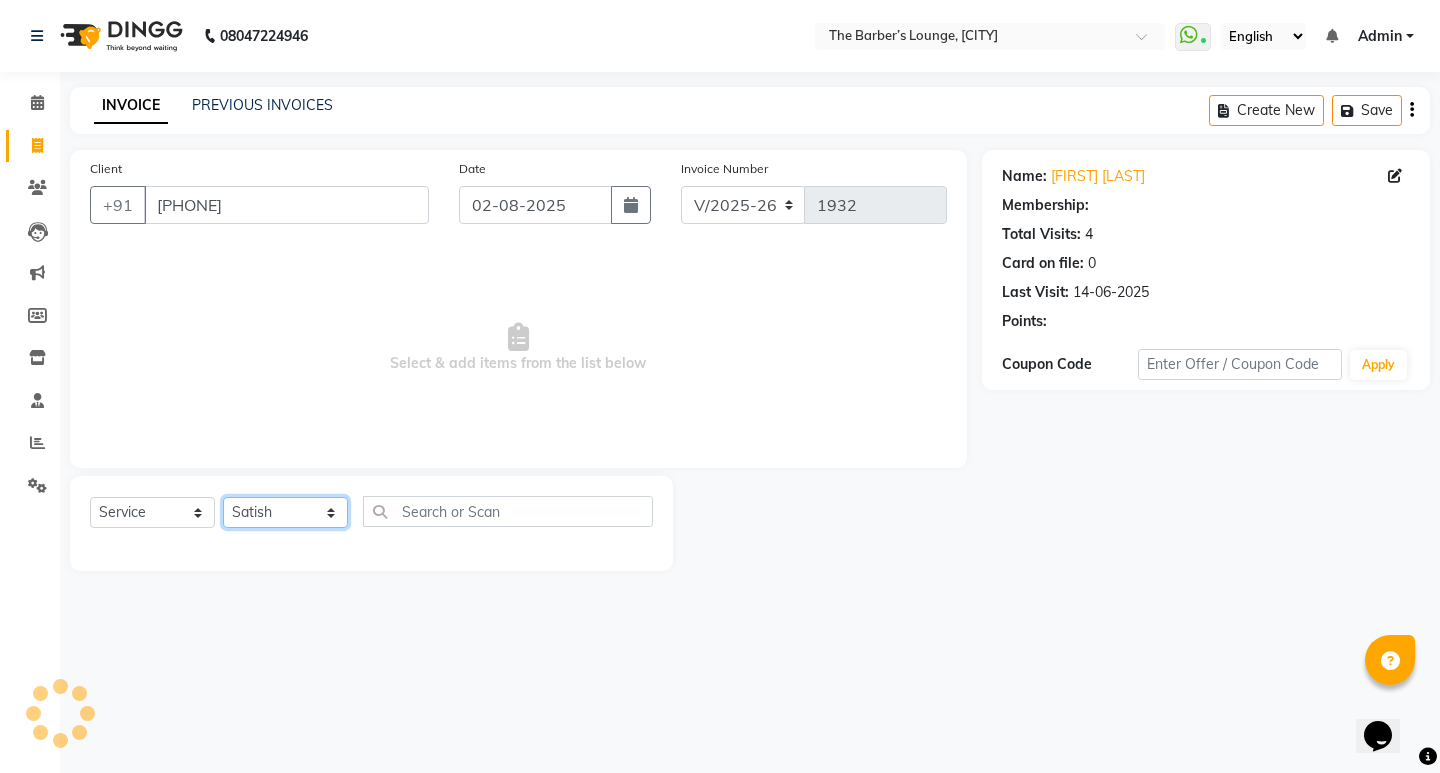 click on "Select Stylist [FIRST] [LAST] [FIRST] [FIRST] [FIRST] [FIRST] [FIRST]" 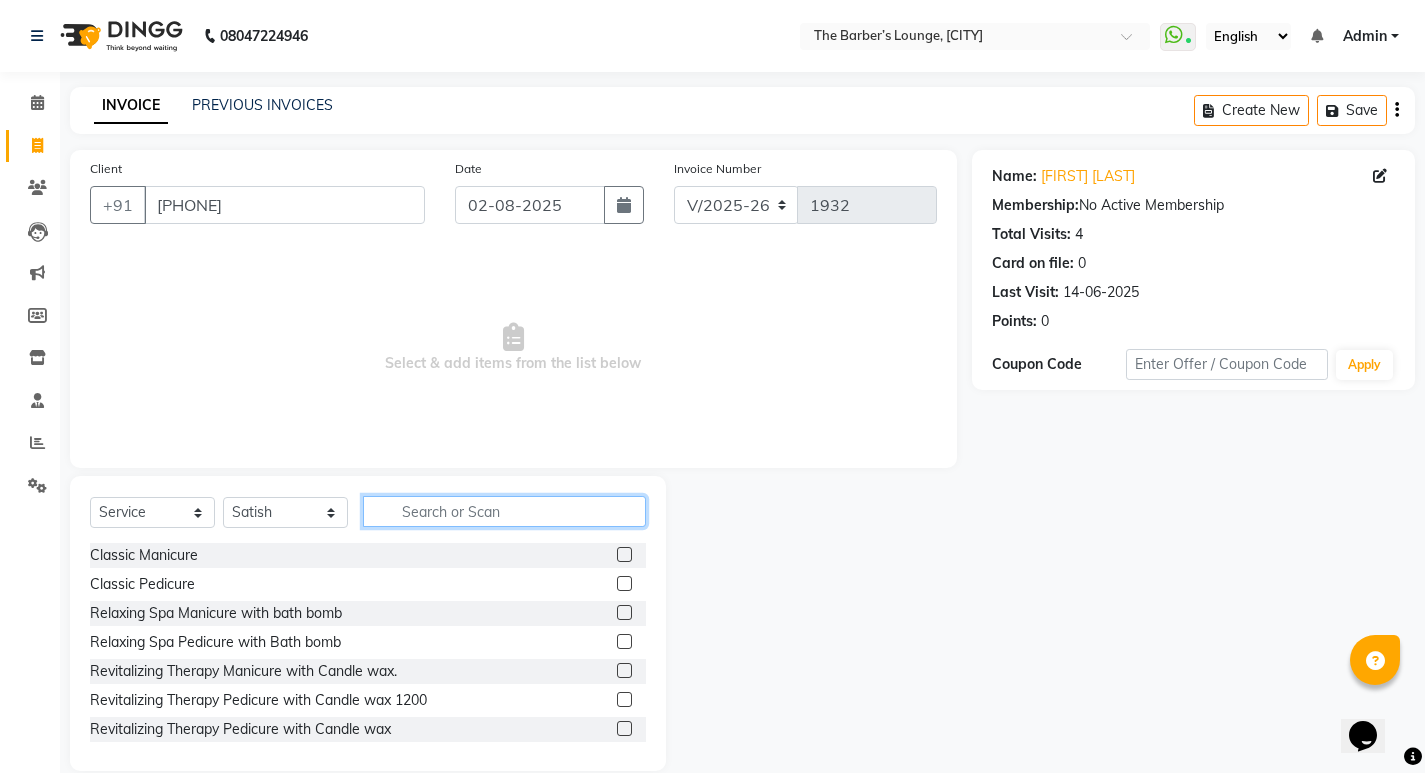 click 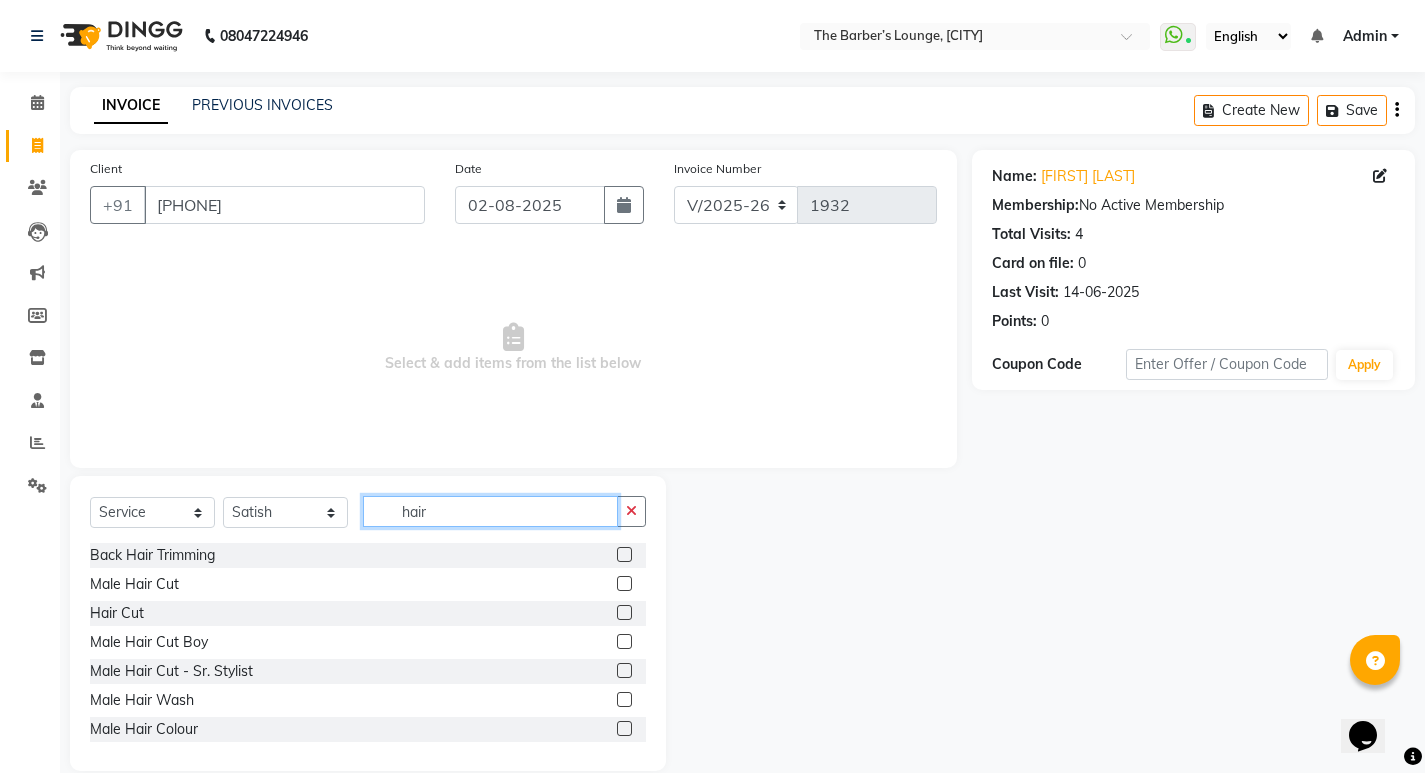 type on "hair" 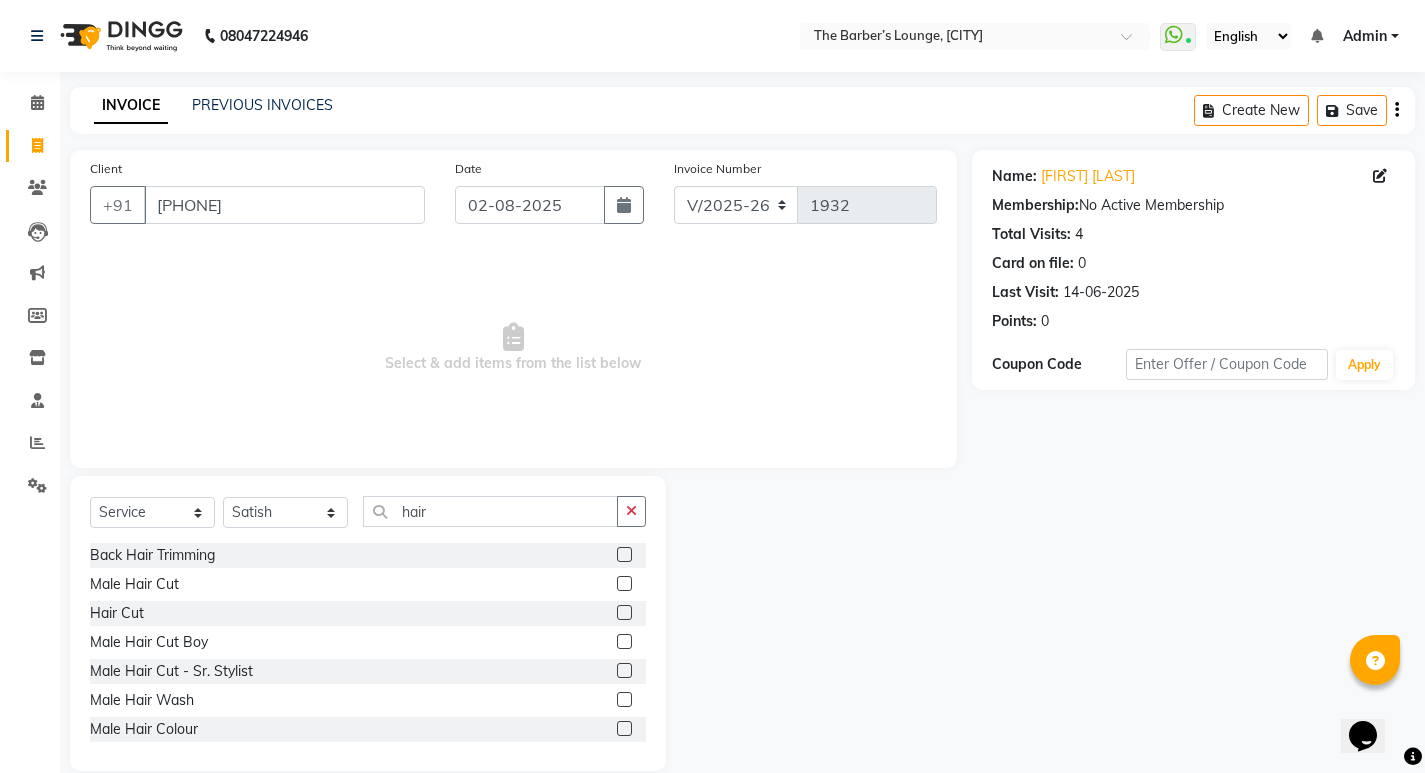 click 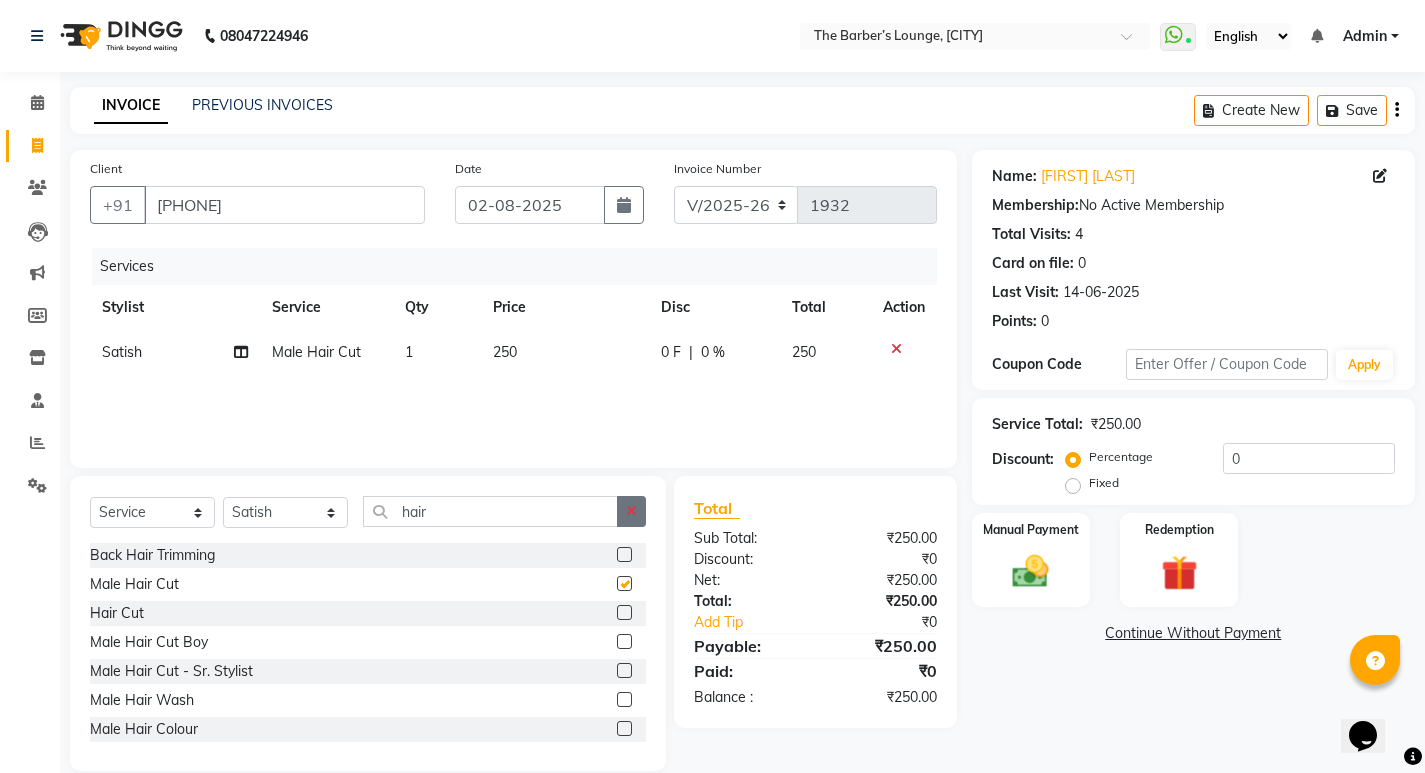 checkbox on "false" 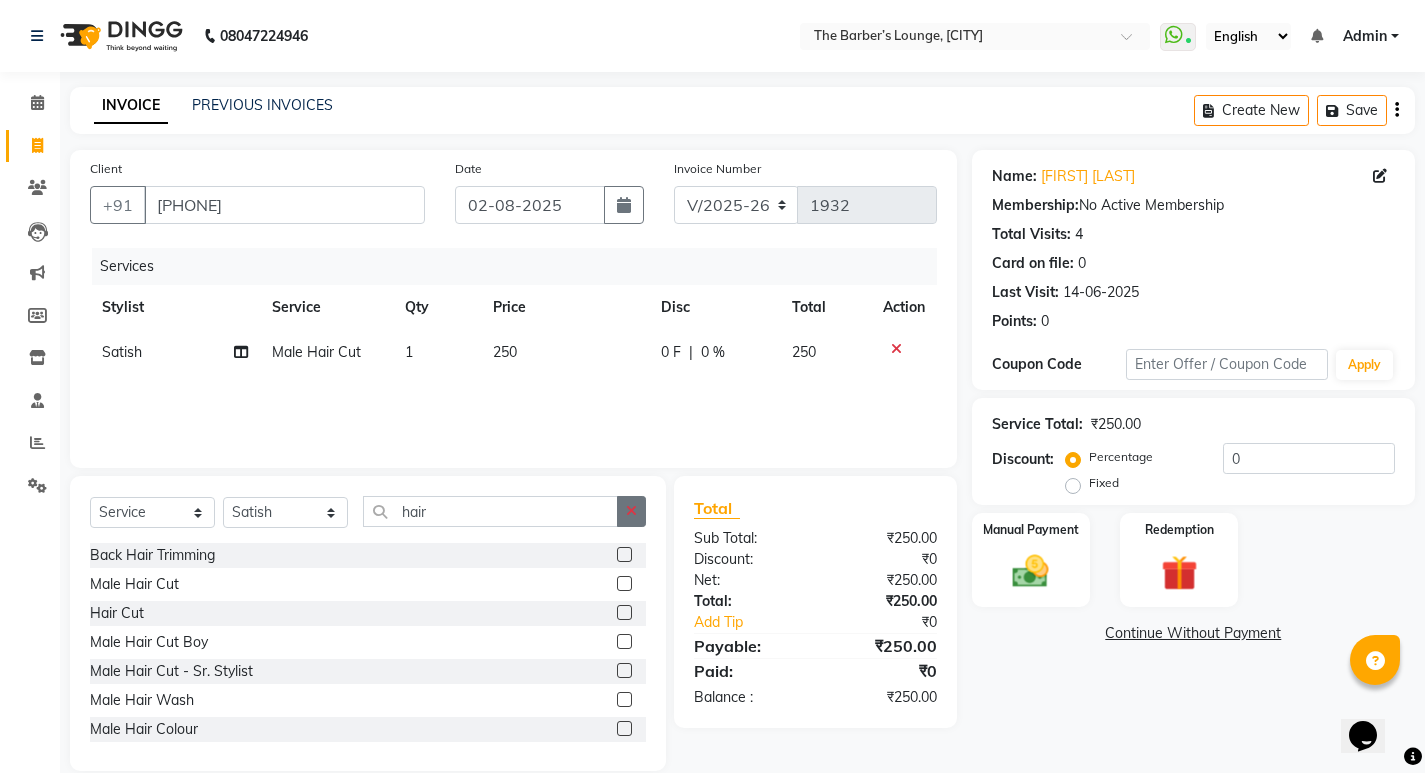 click 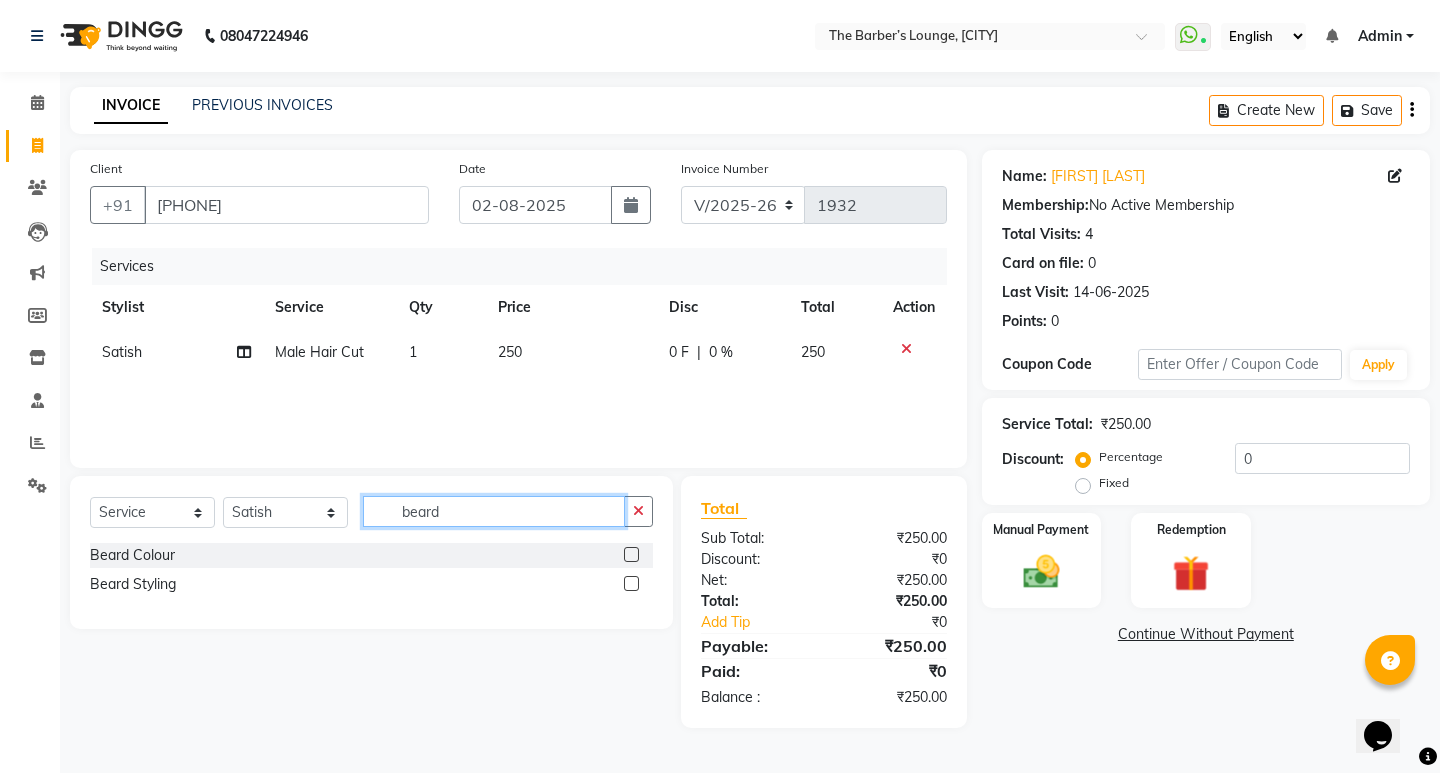 type on "beard" 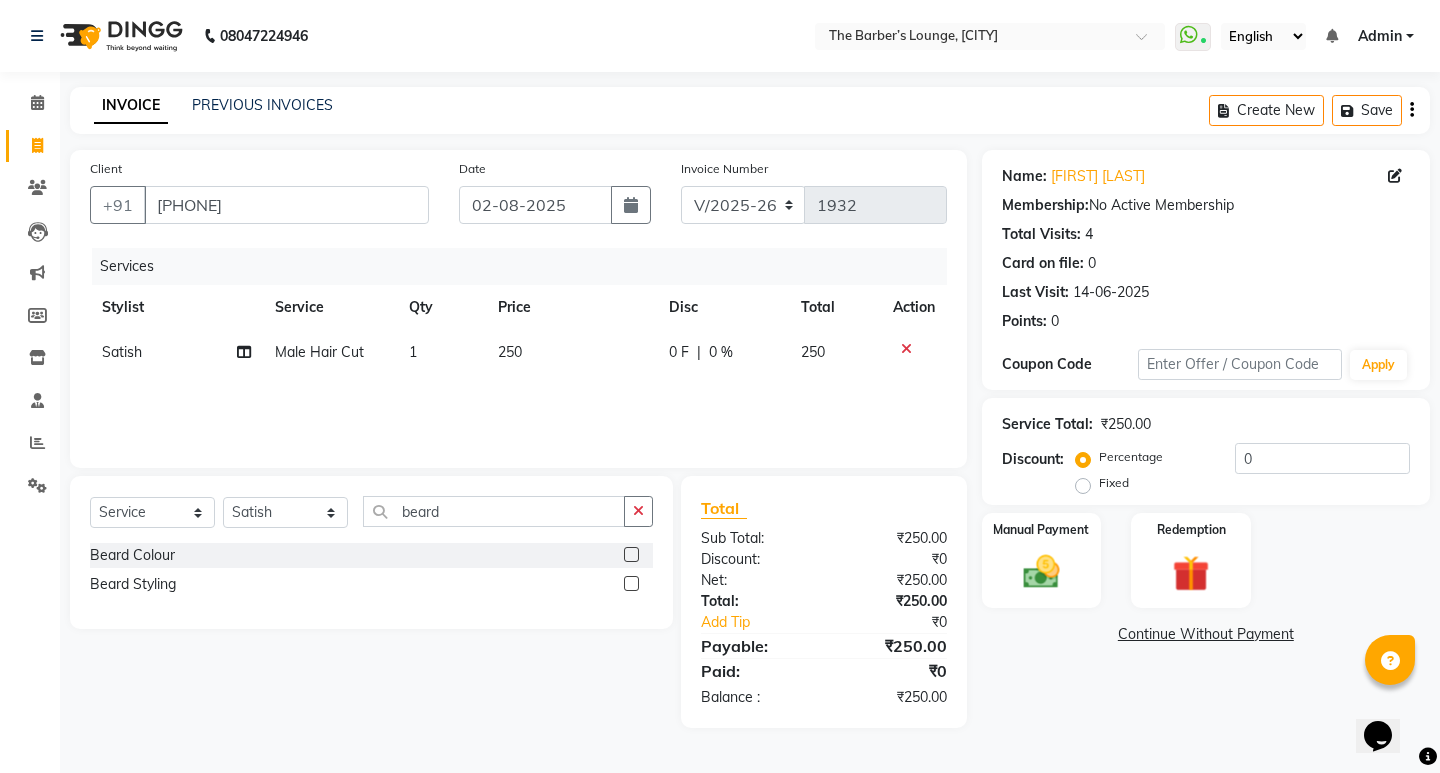 click 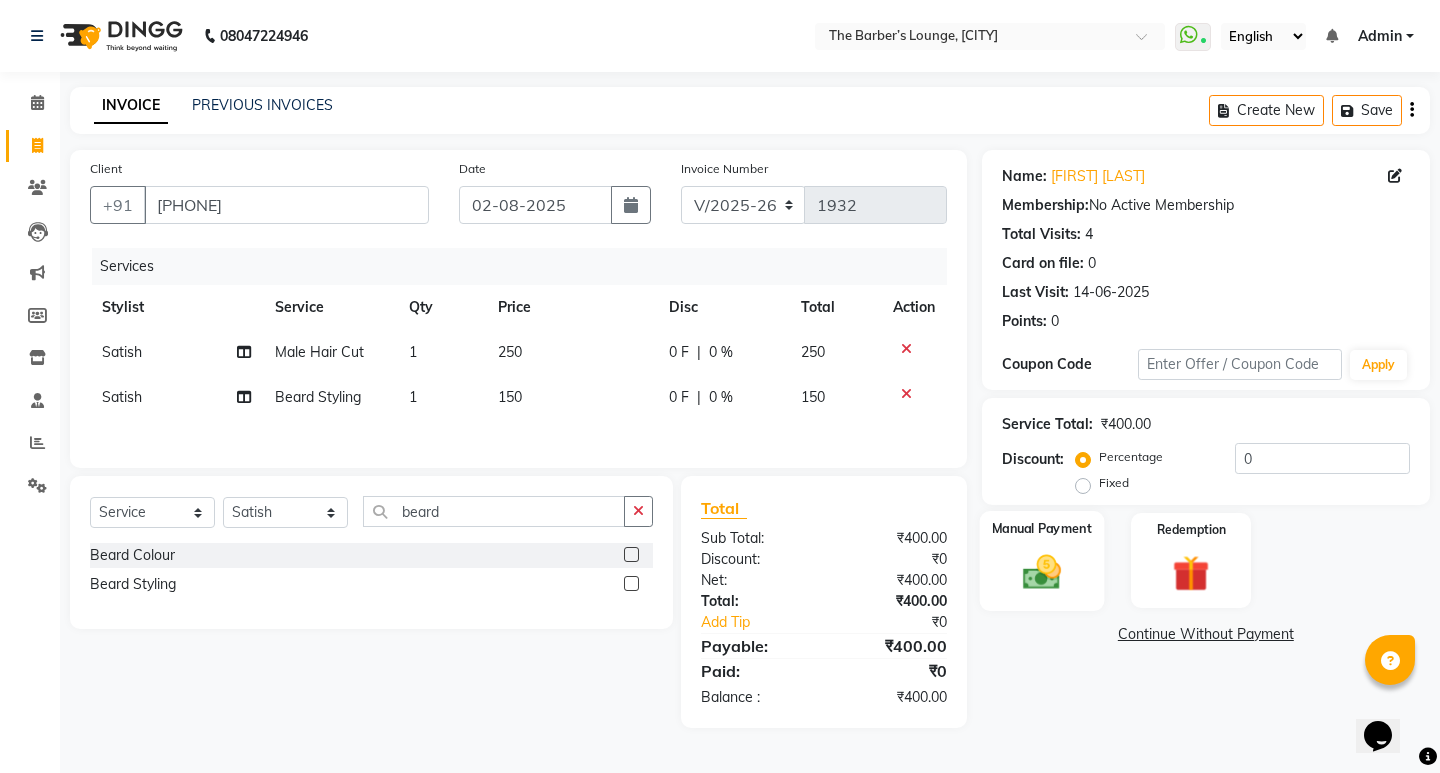checkbox on "false" 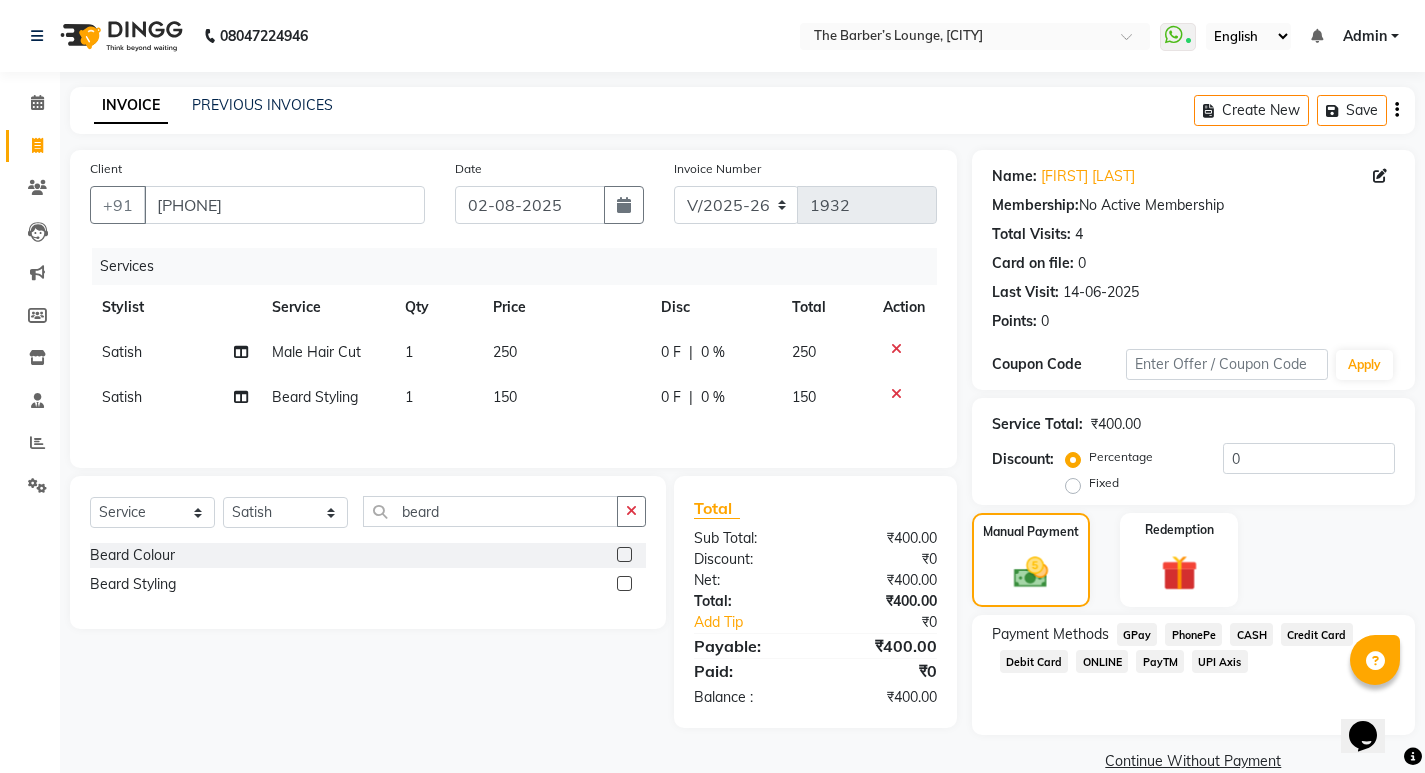 click on "PayTM" 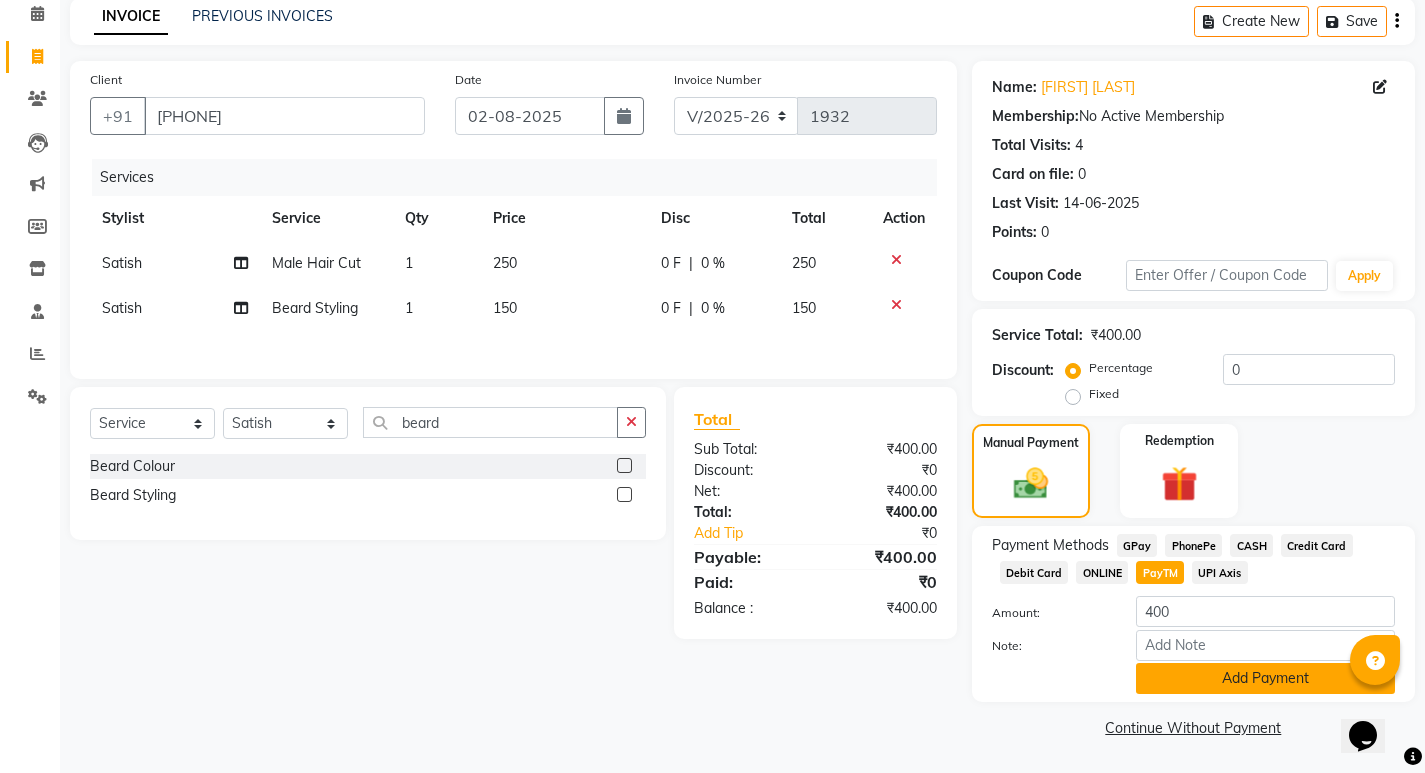 click on "Add Payment" 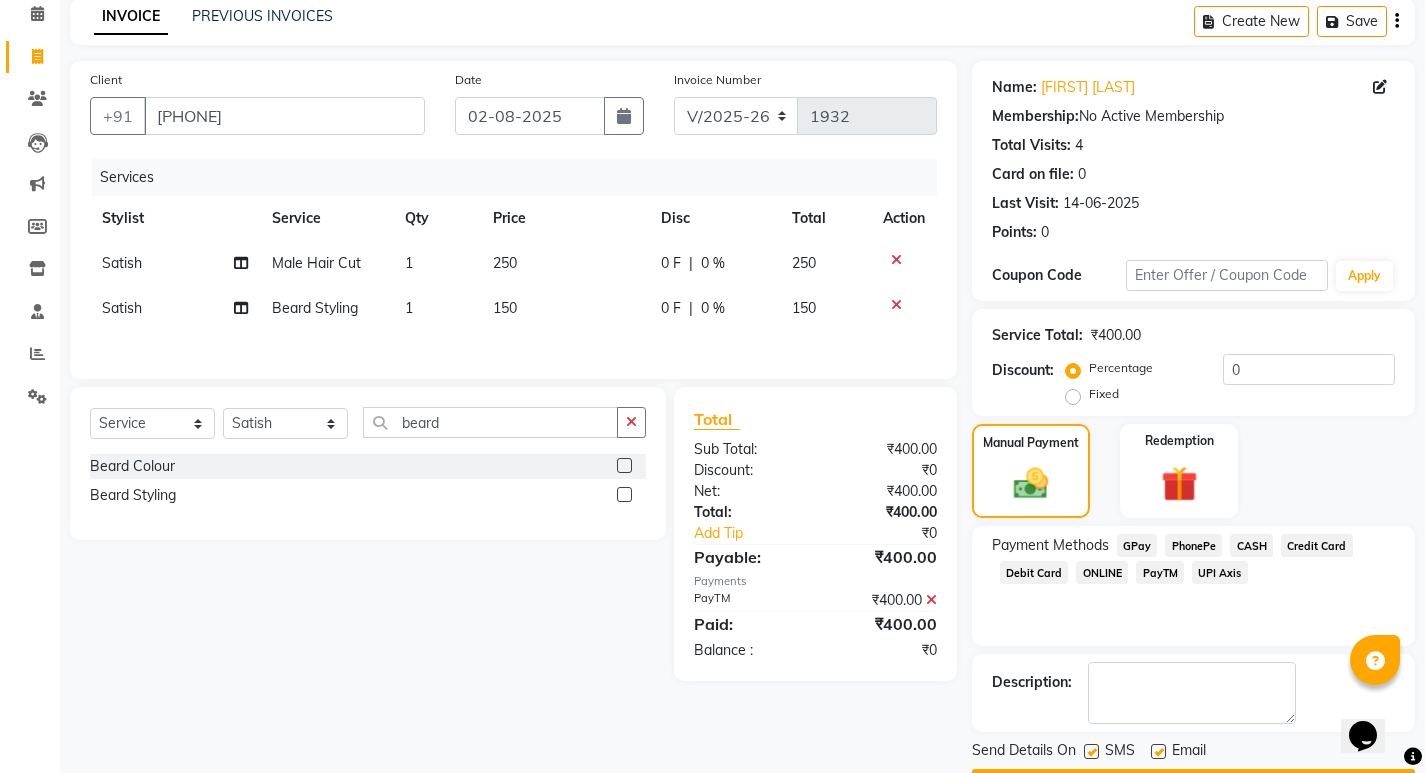 scroll, scrollTop: 146, scrollLeft: 0, axis: vertical 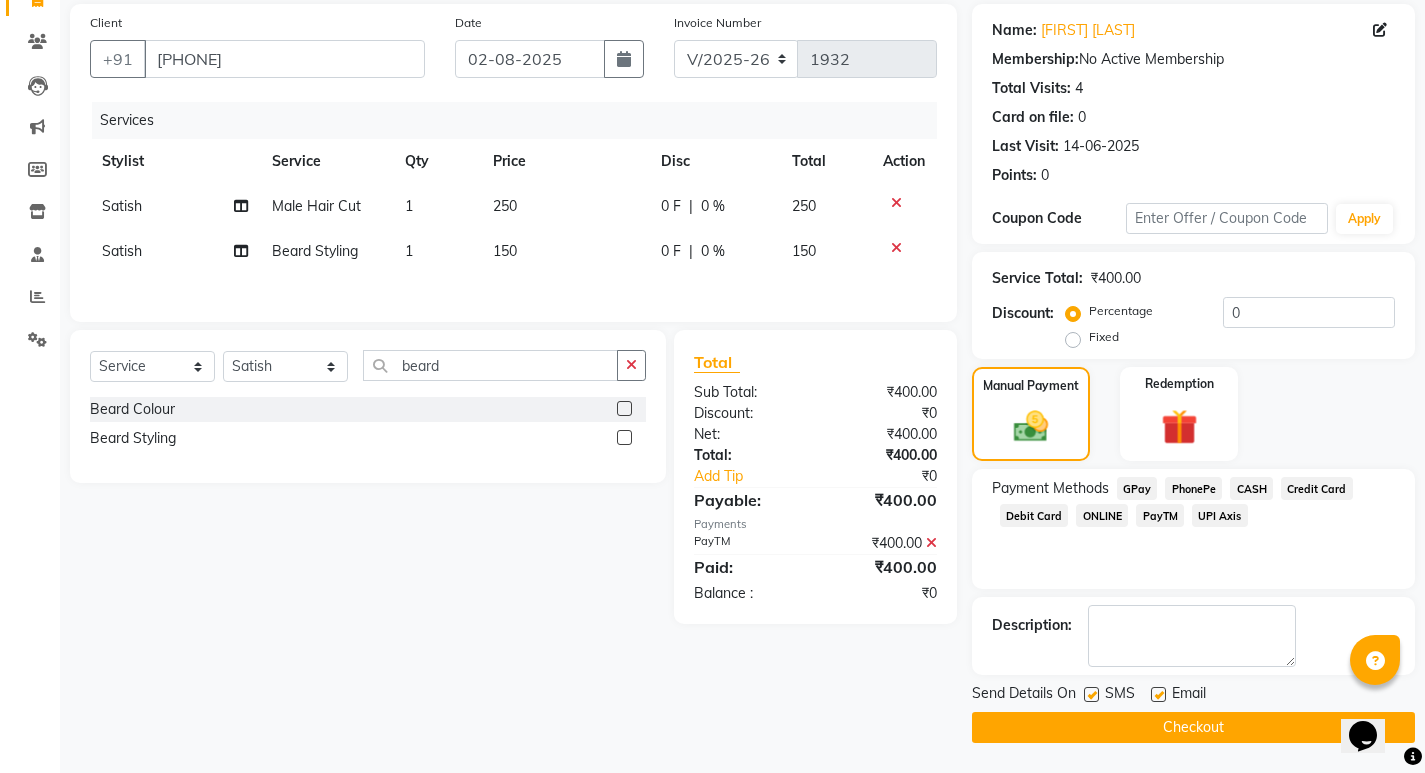 click on "Checkout" 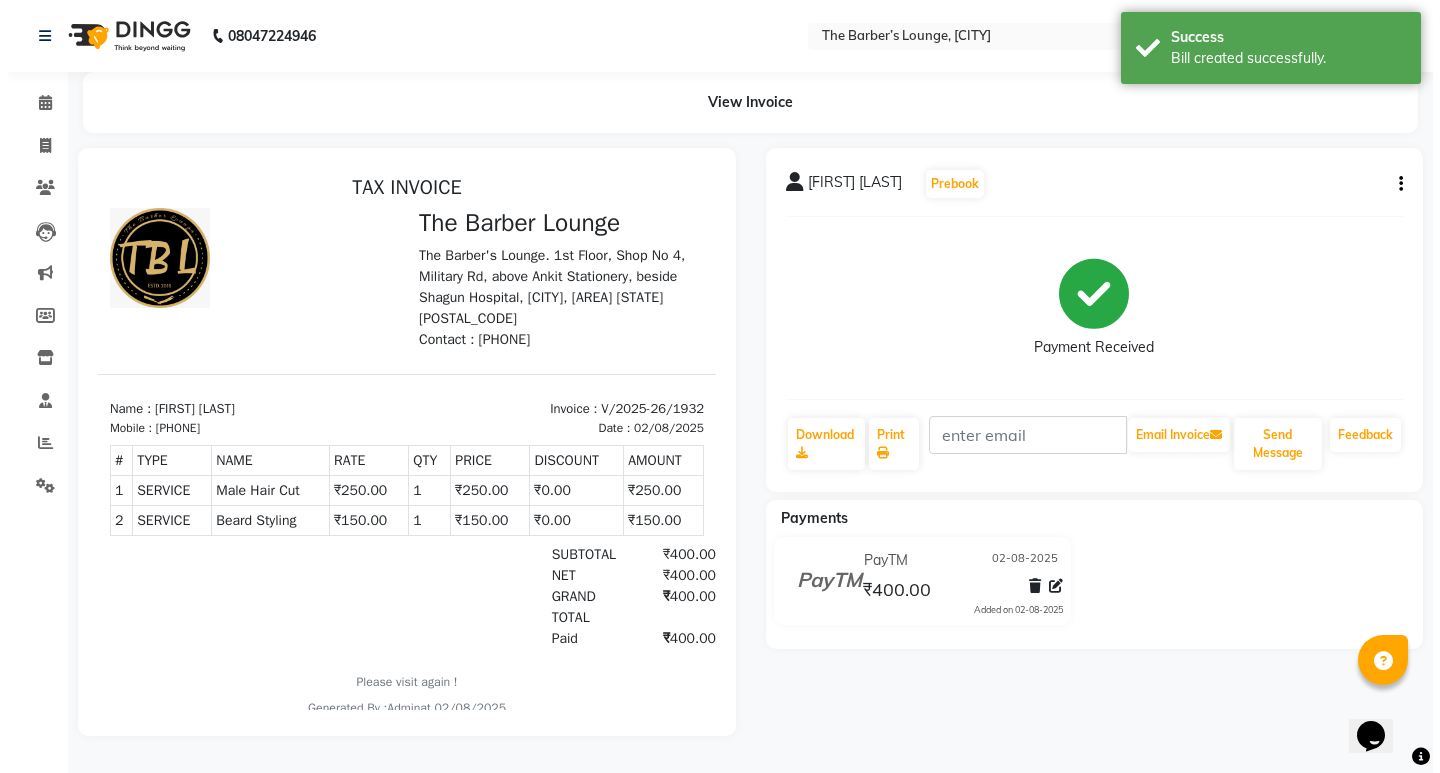 scroll, scrollTop: 0, scrollLeft: 0, axis: both 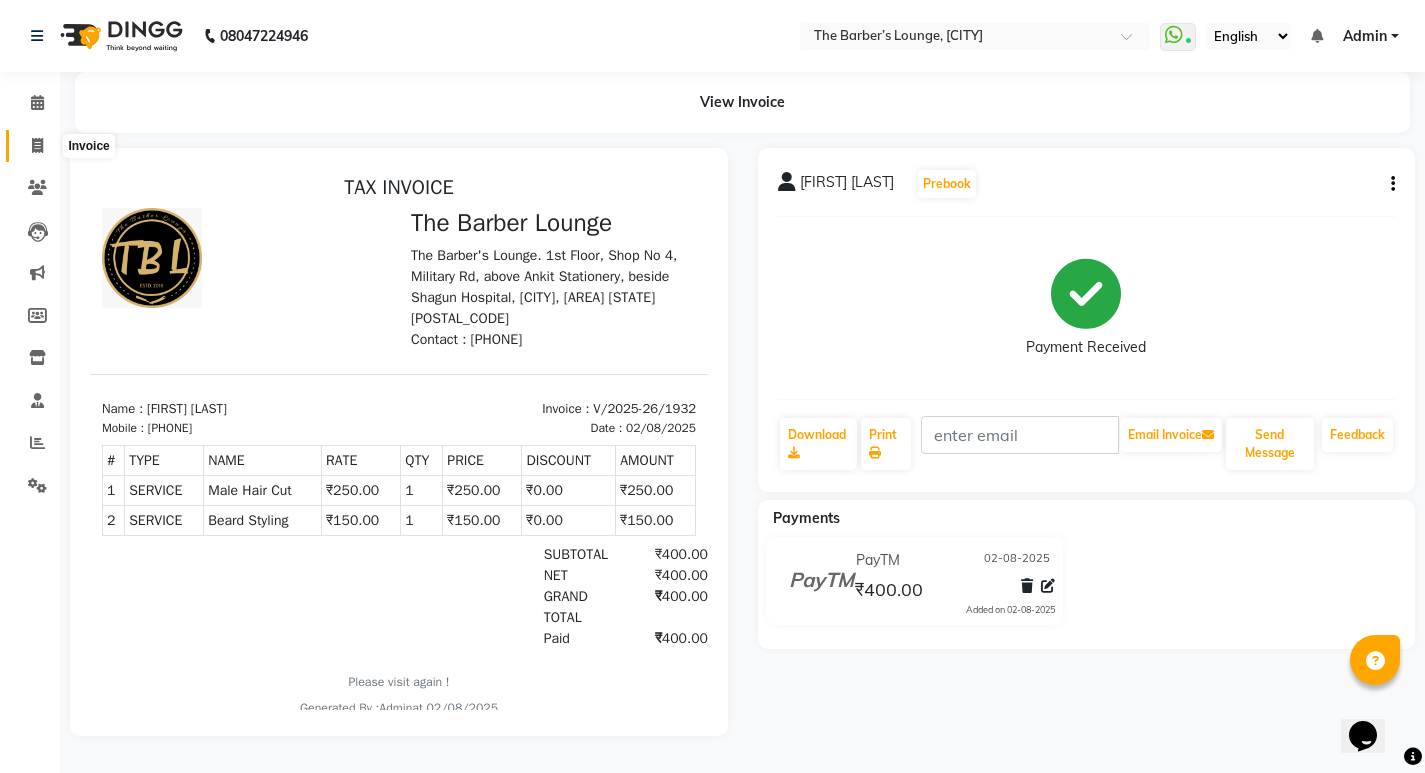 click 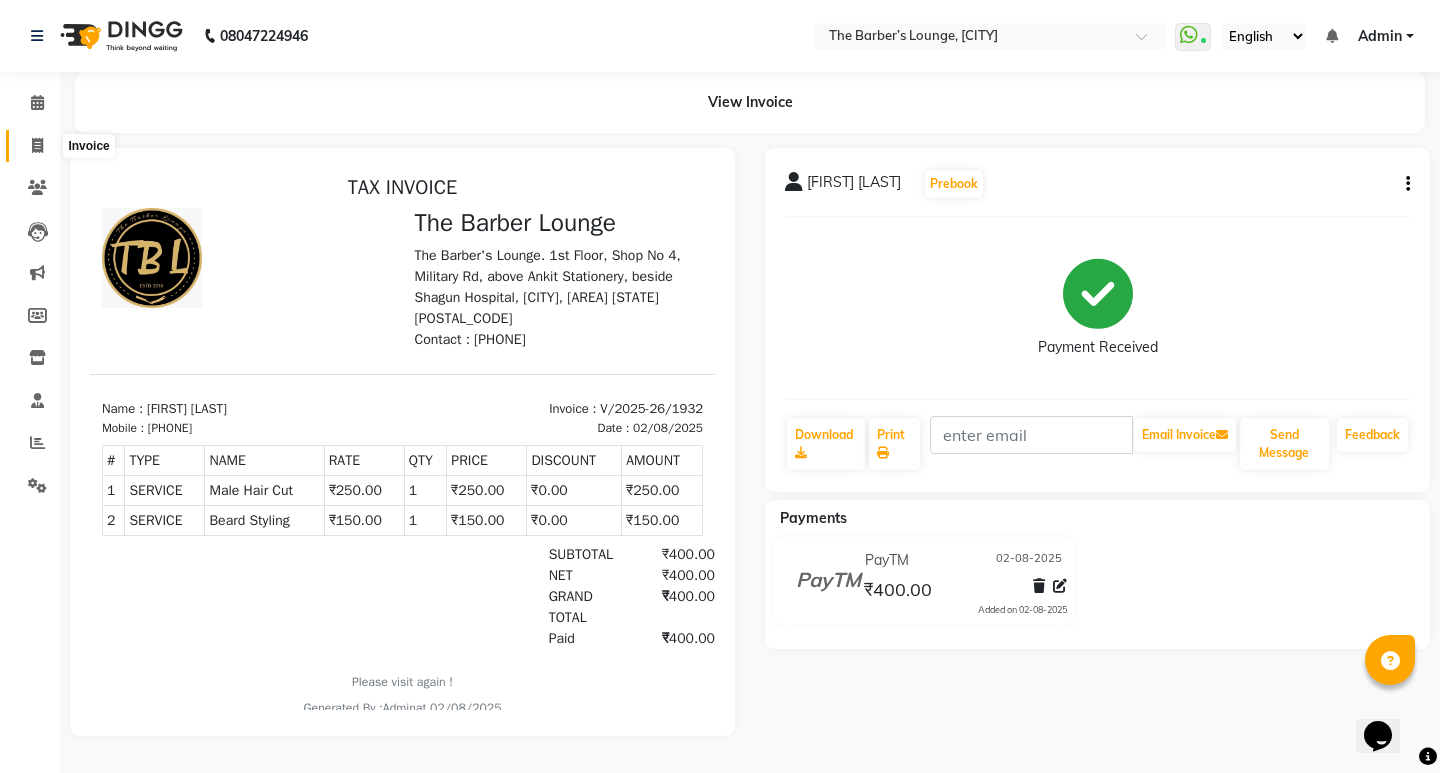 select on "7188" 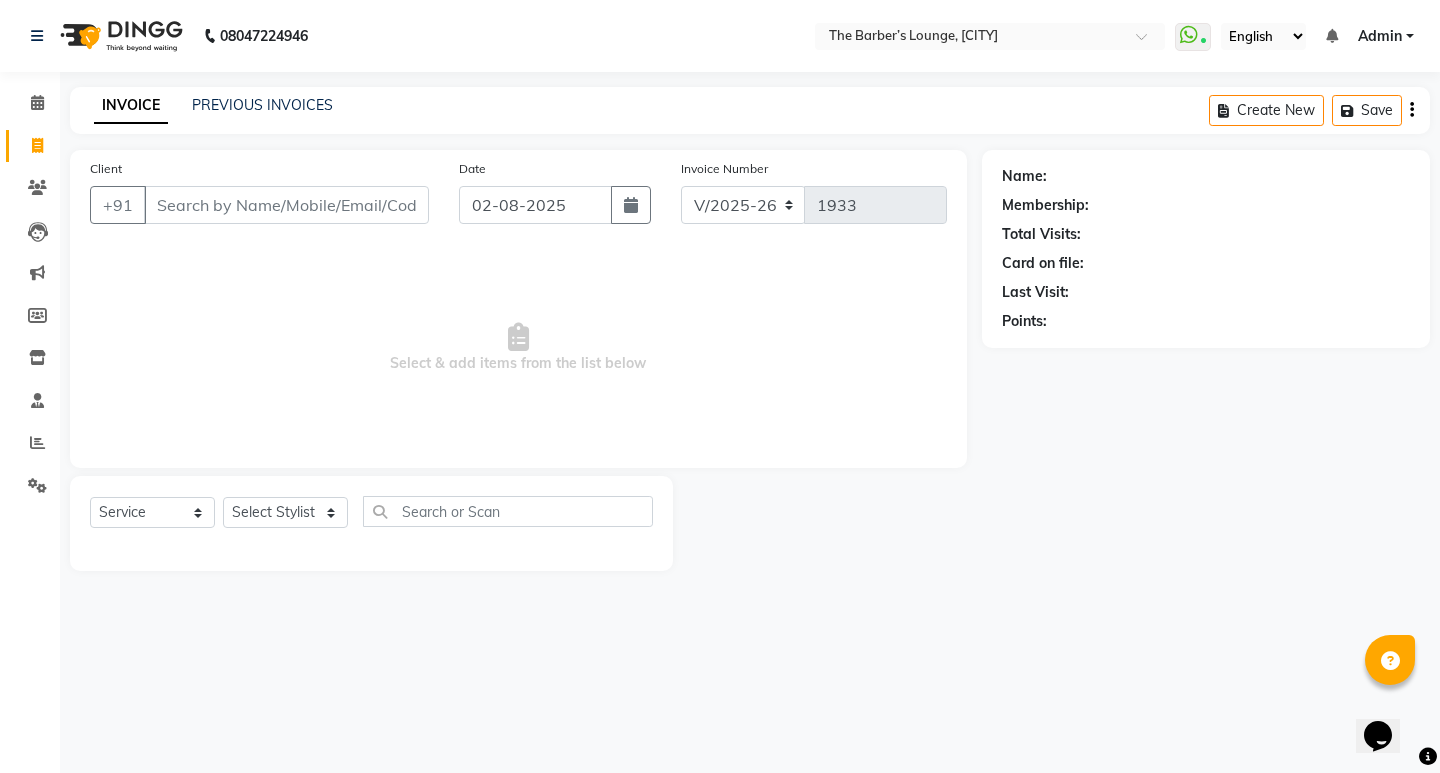 click on "Client" at bounding box center (286, 205) 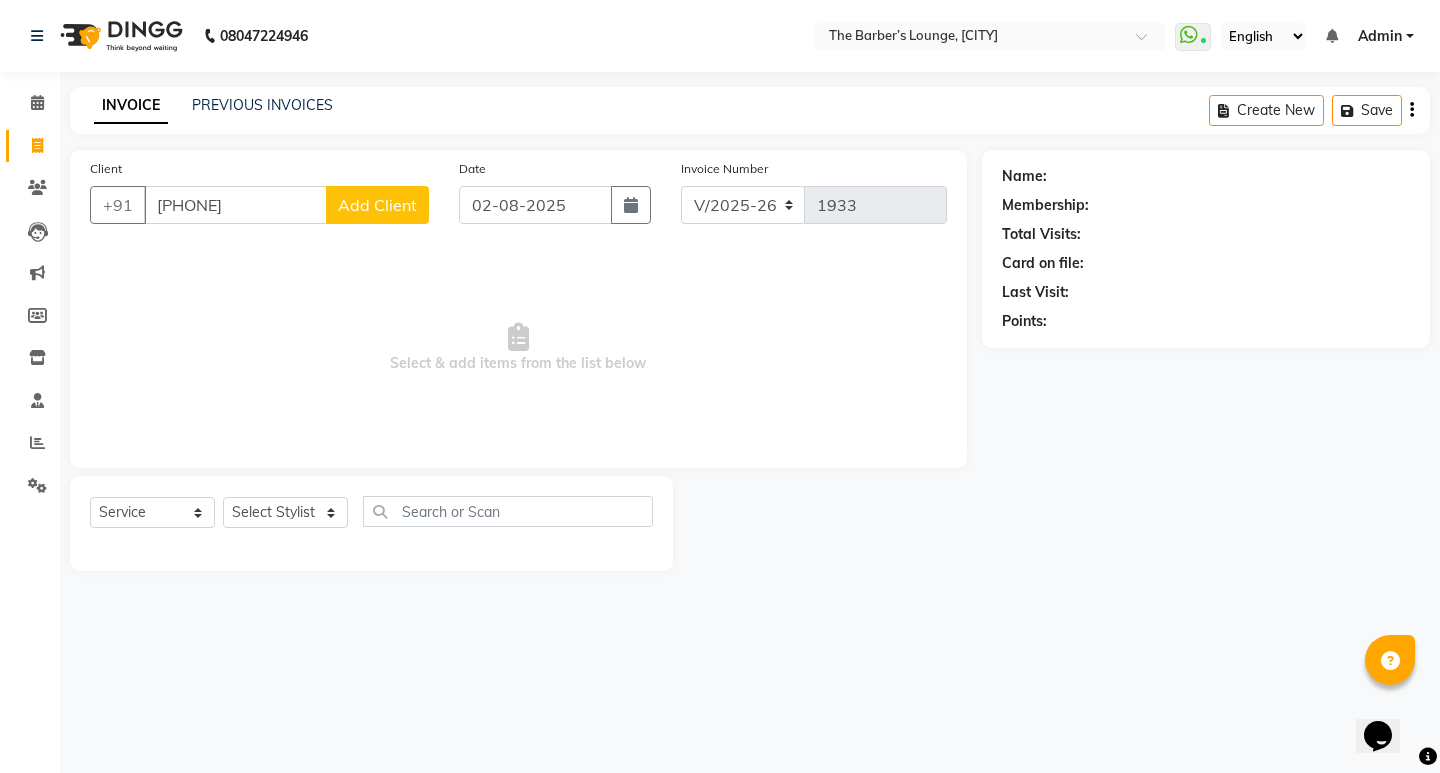 type on "[PHONE]" 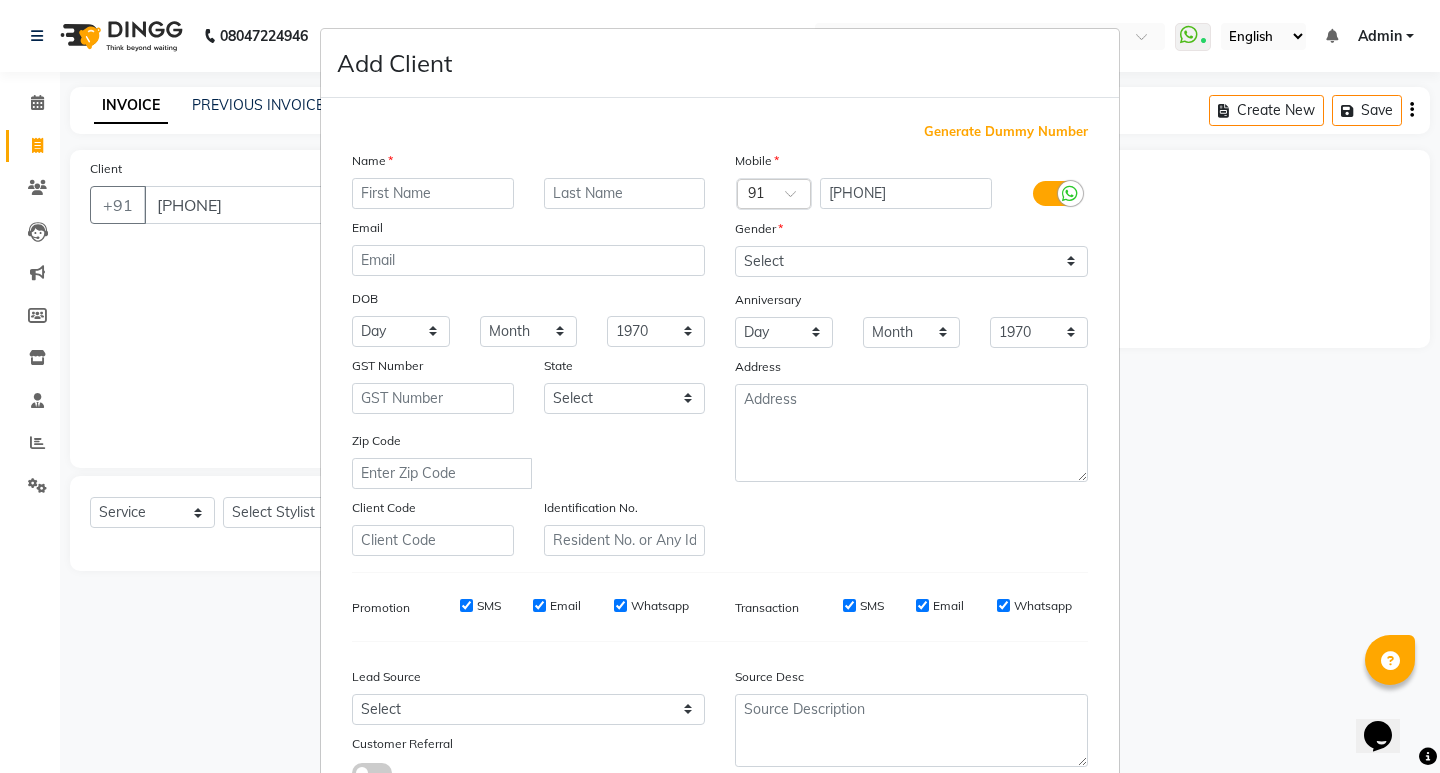 click at bounding box center [433, 193] 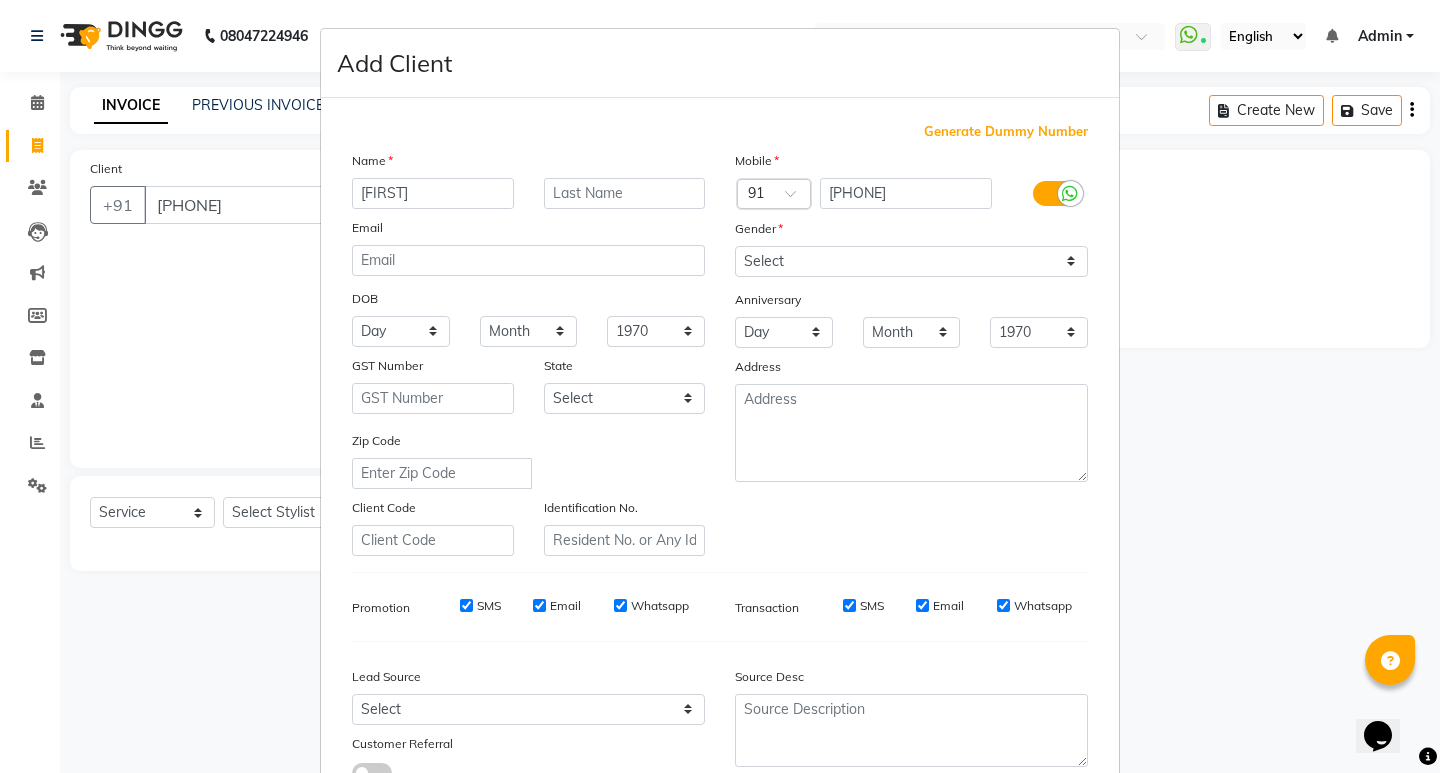type on "[FIRST]" 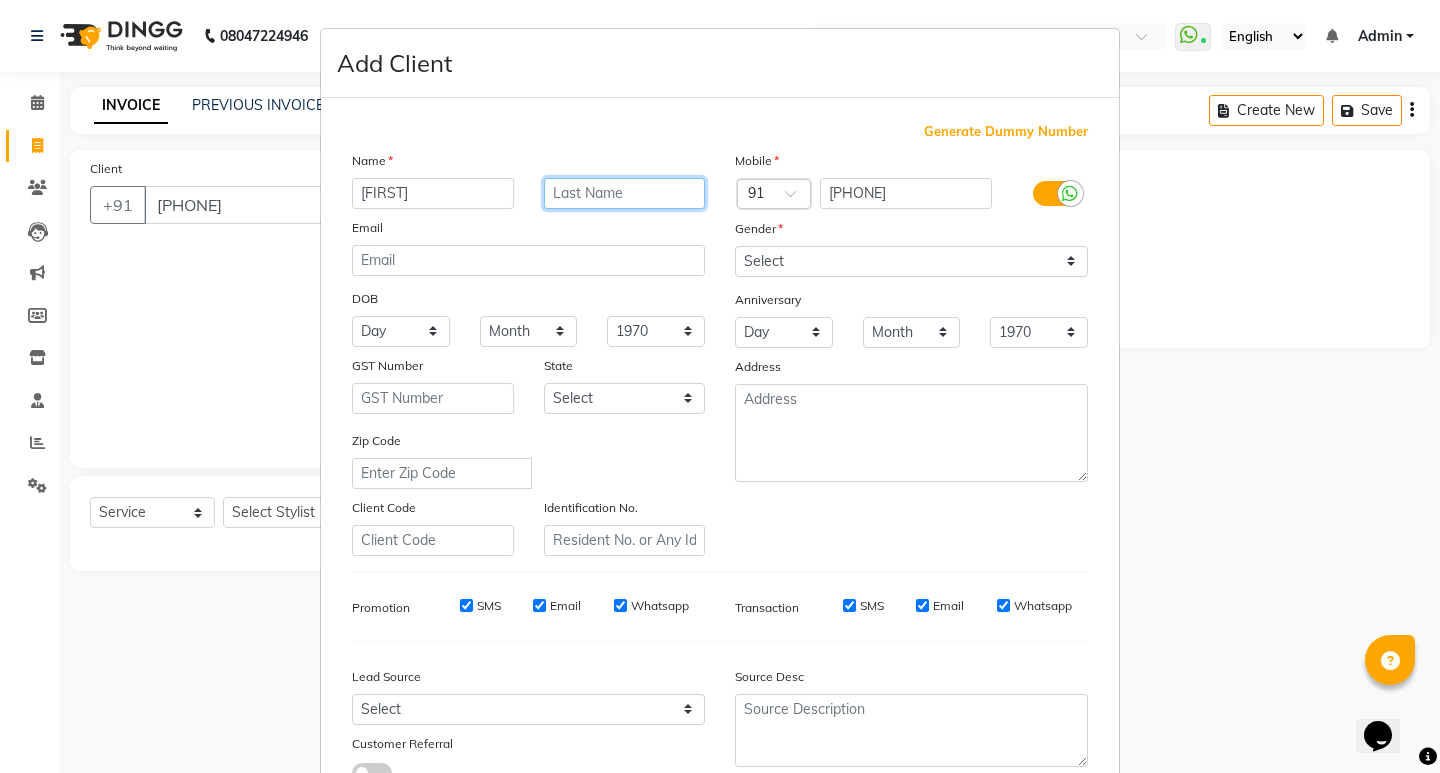 click at bounding box center [625, 193] 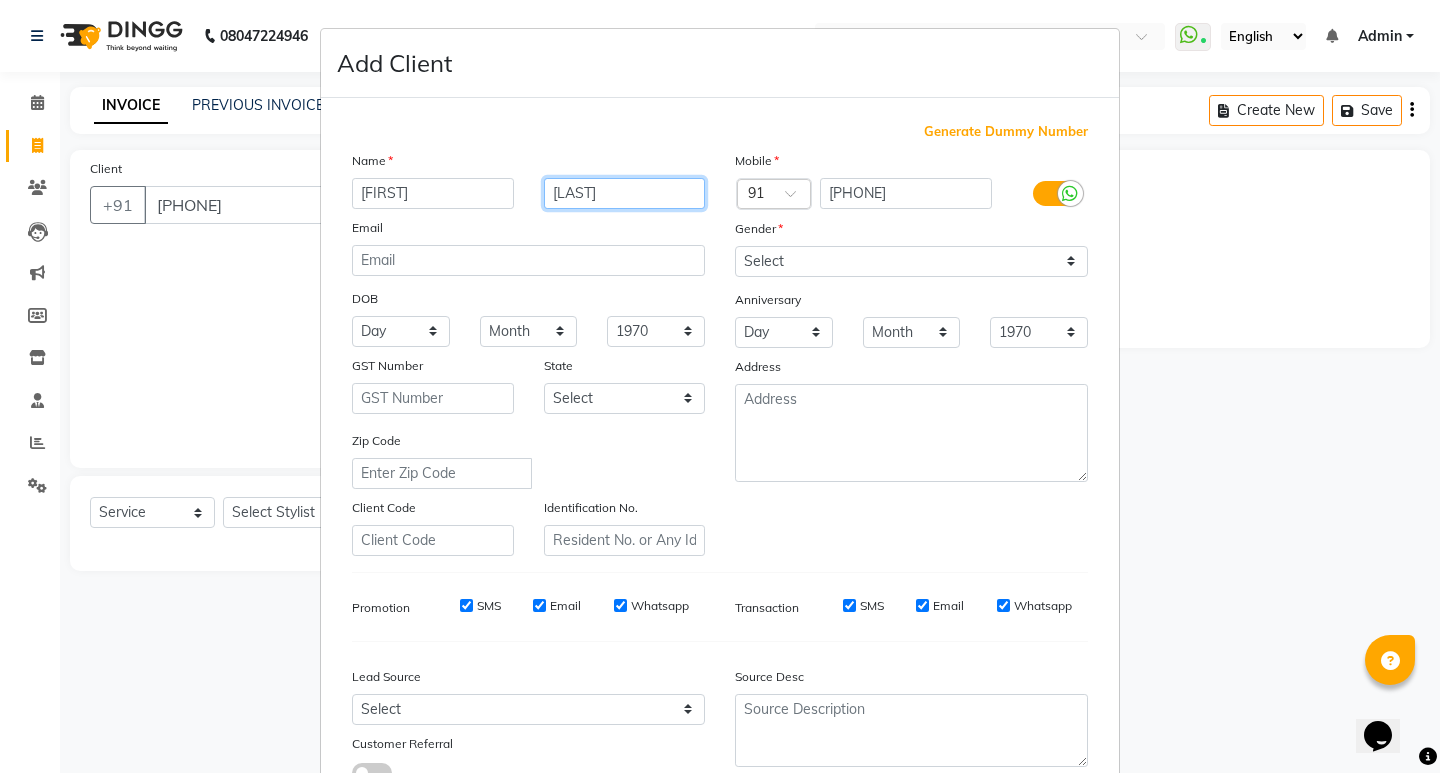 type on "[LAST]" 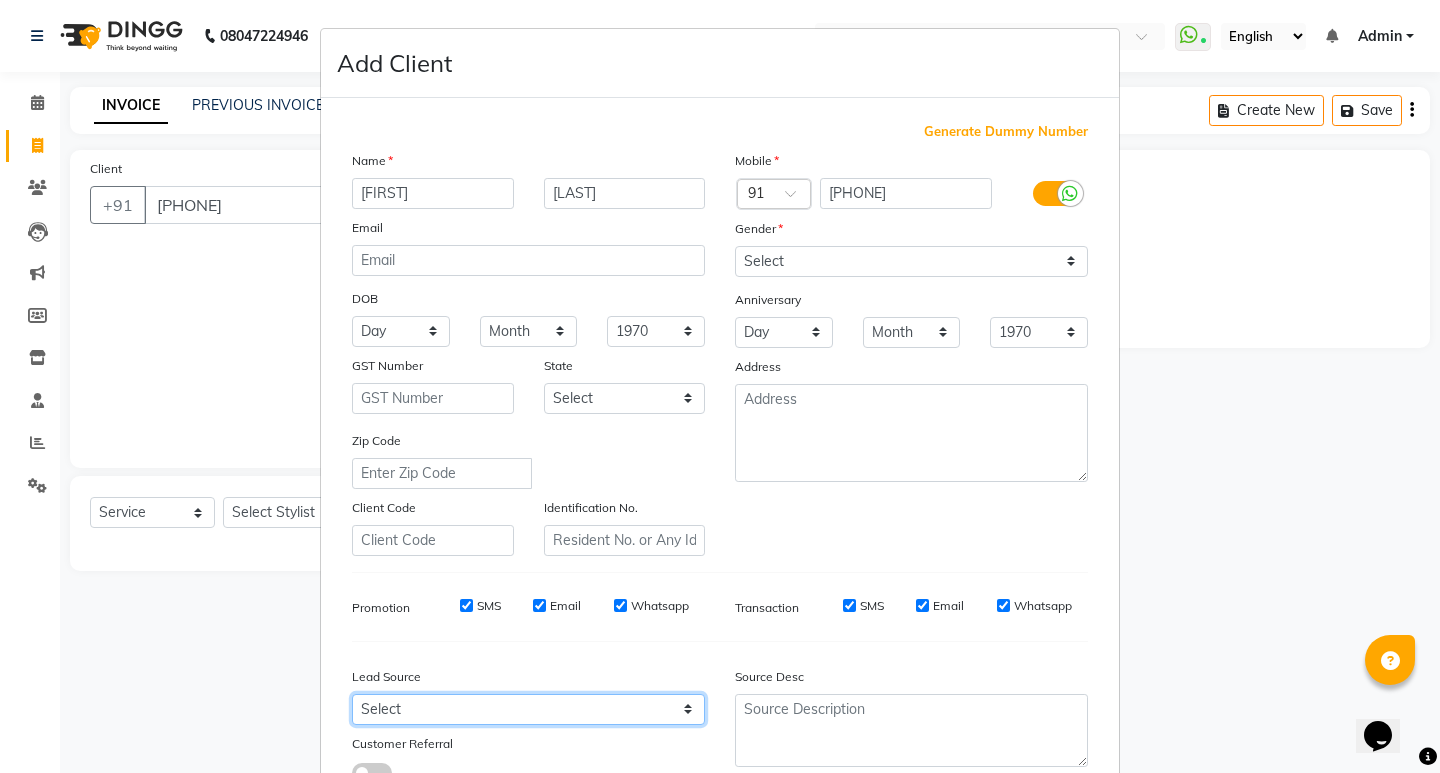 click on "Select Walk-in Referral Internet Friend Word of Mouth Advertisement Facebook JustDial Google Other" at bounding box center [528, 709] 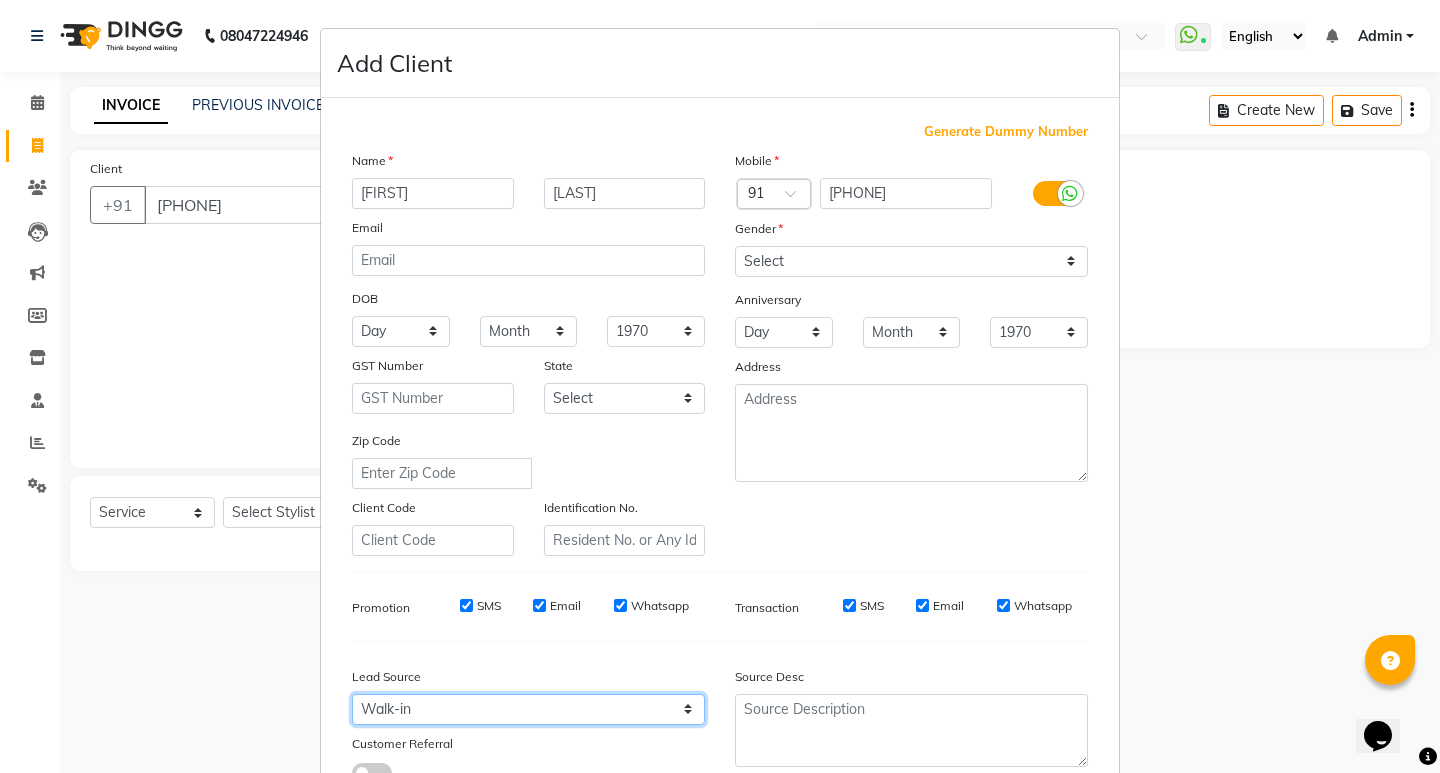 click on "Select Walk-in Referral Internet Friend Word of Mouth Advertisement Facebook JustDial Google Other" at bounding box center (528, 709) 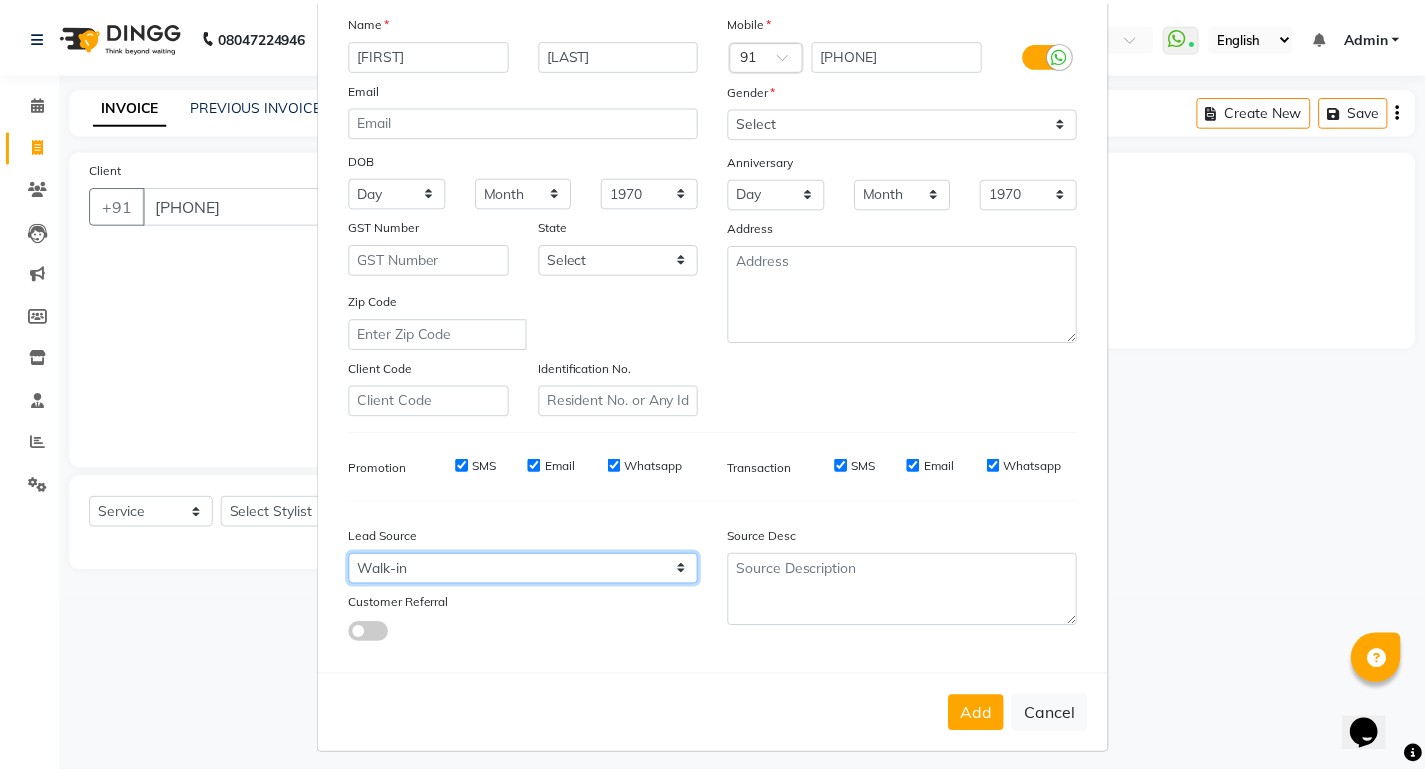 scroll, scrollTop: 150, scrollLeft: 0, axis: vertical 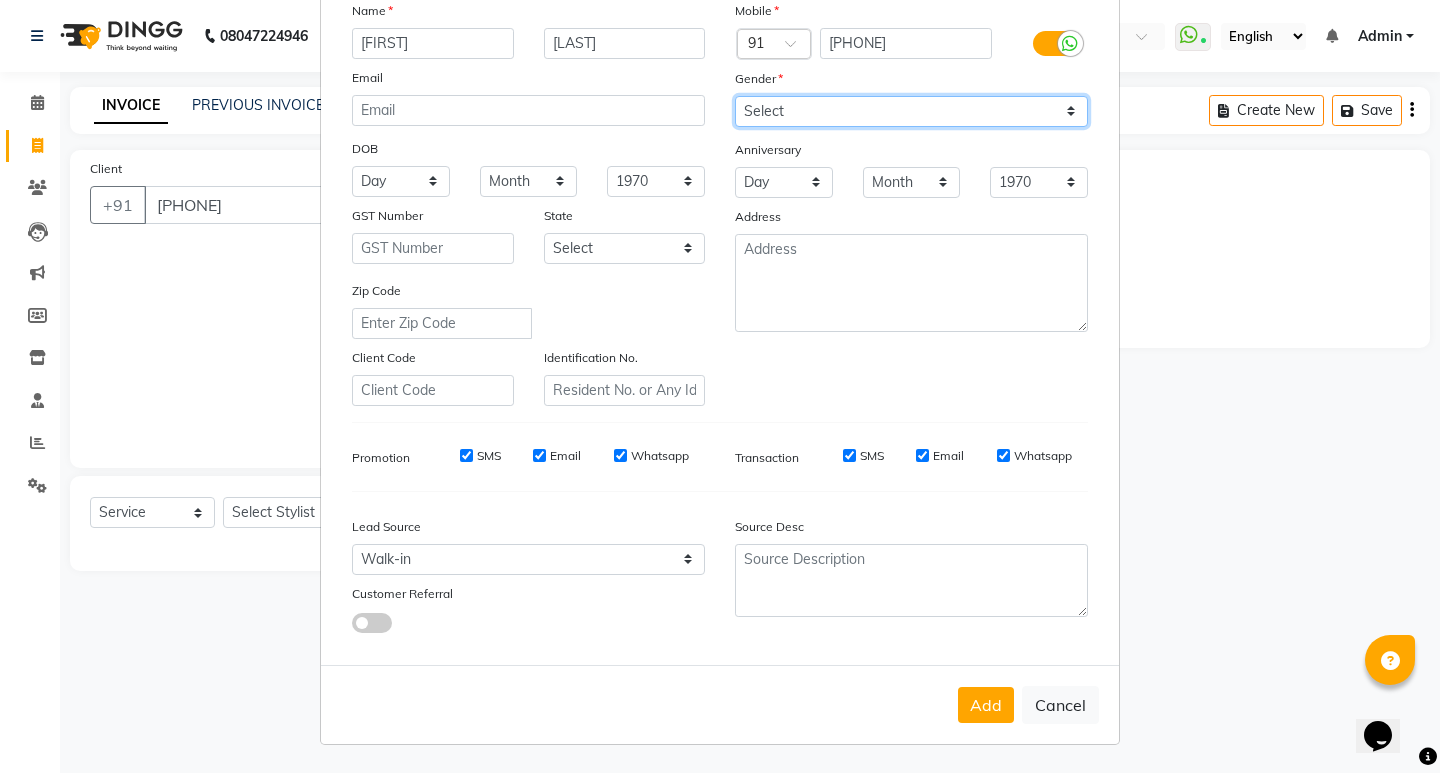 click on "Select Male Female Other Prefer Not To Say" at bounding box center [911, 111] 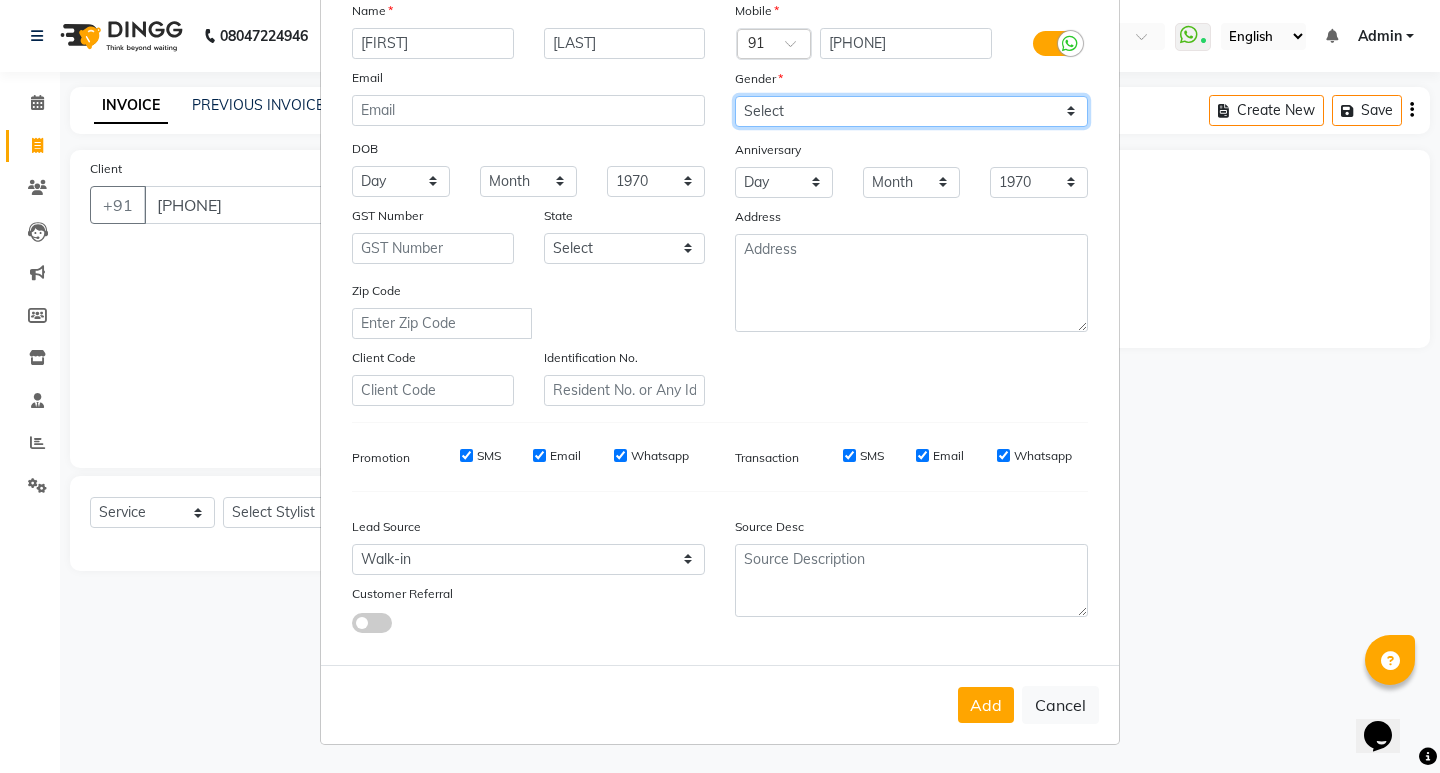 select on "female" 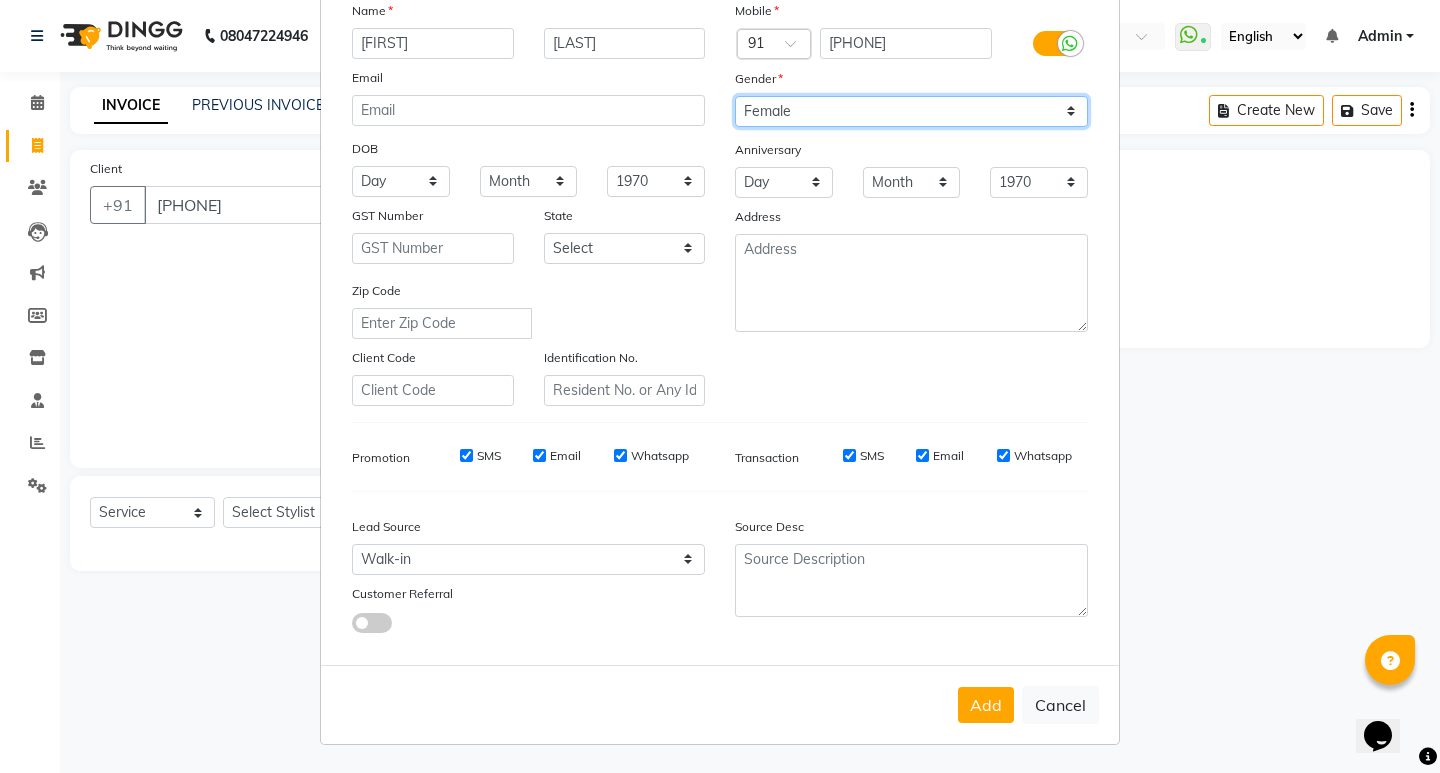 click on "Select Male Female Other Prefer Not To Say" at bounding box center [911, 111] 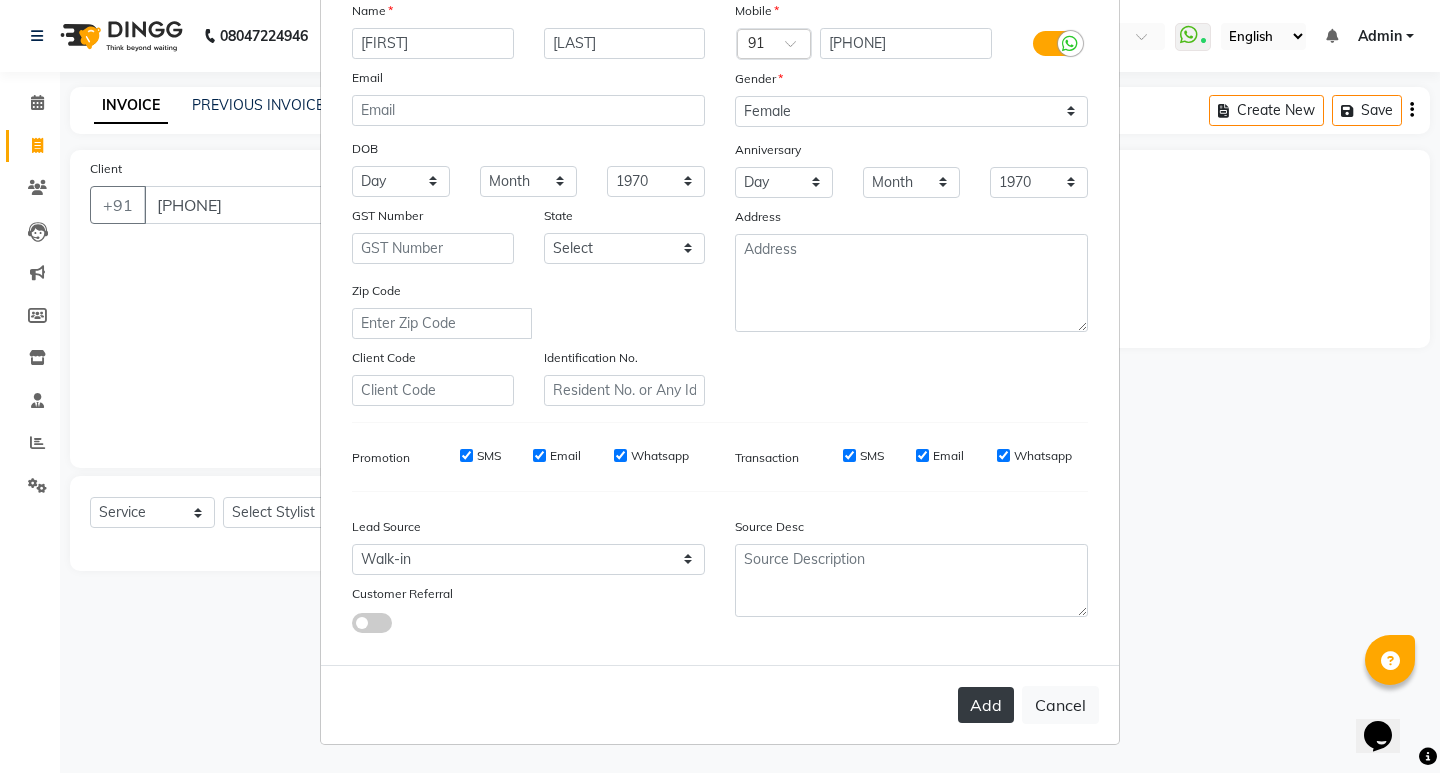 click on "Add" at bounding box center (986, 705) 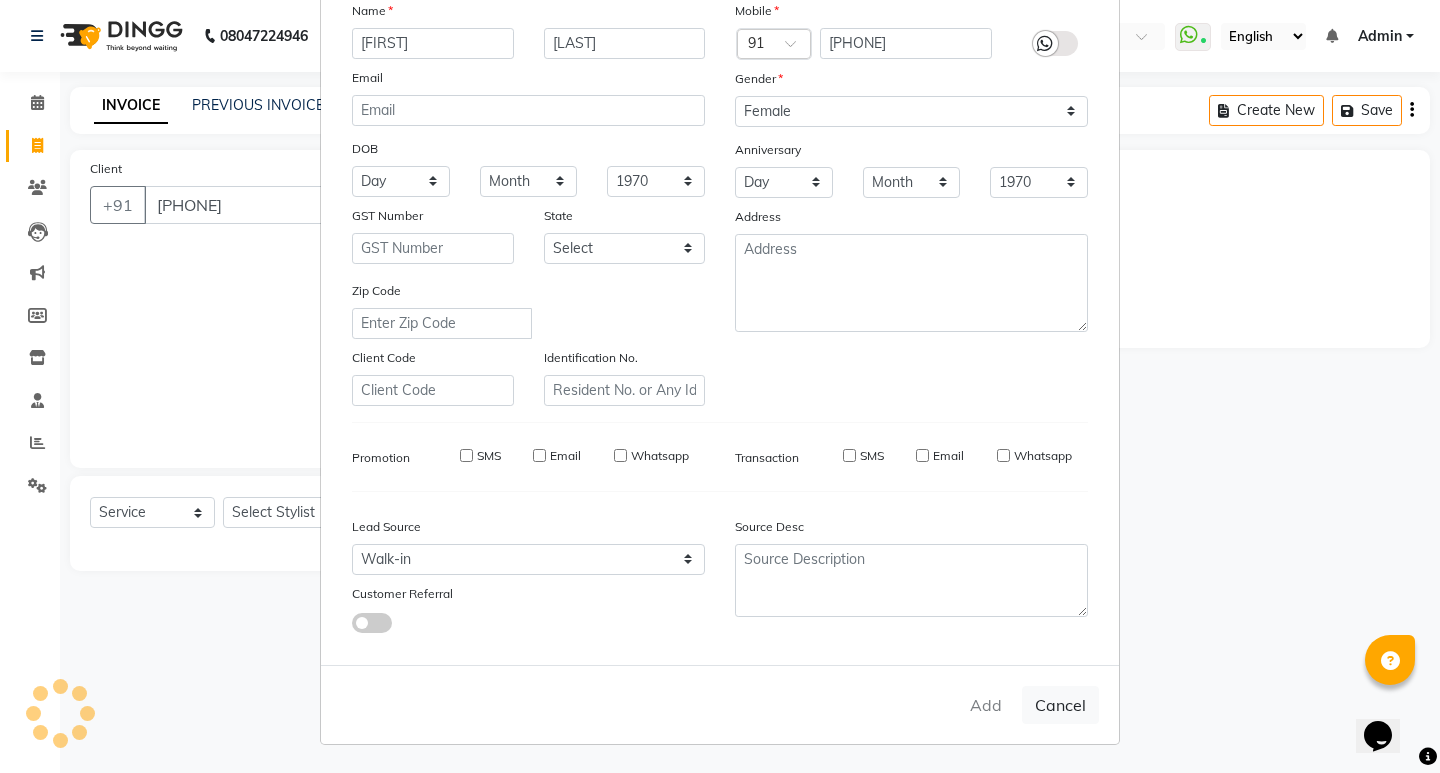 type 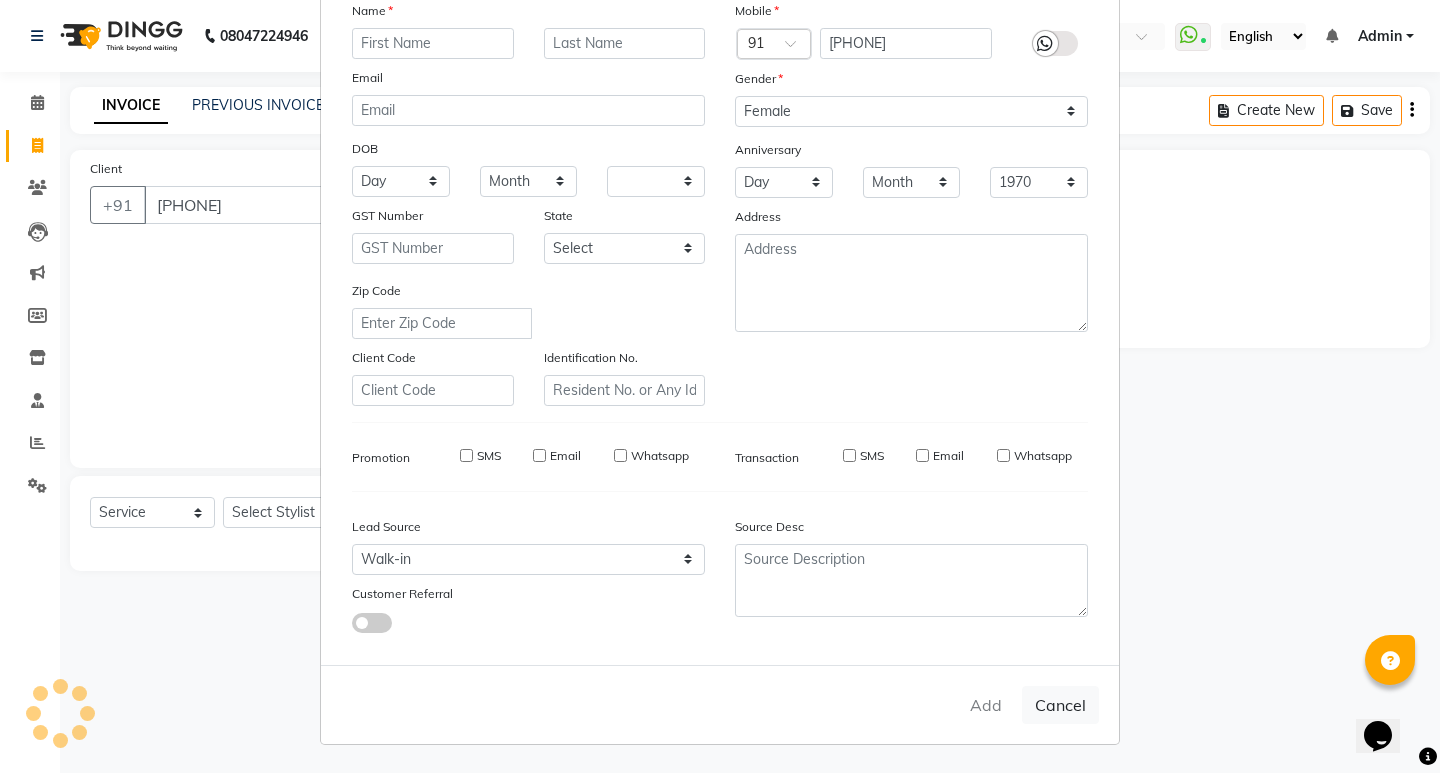 type 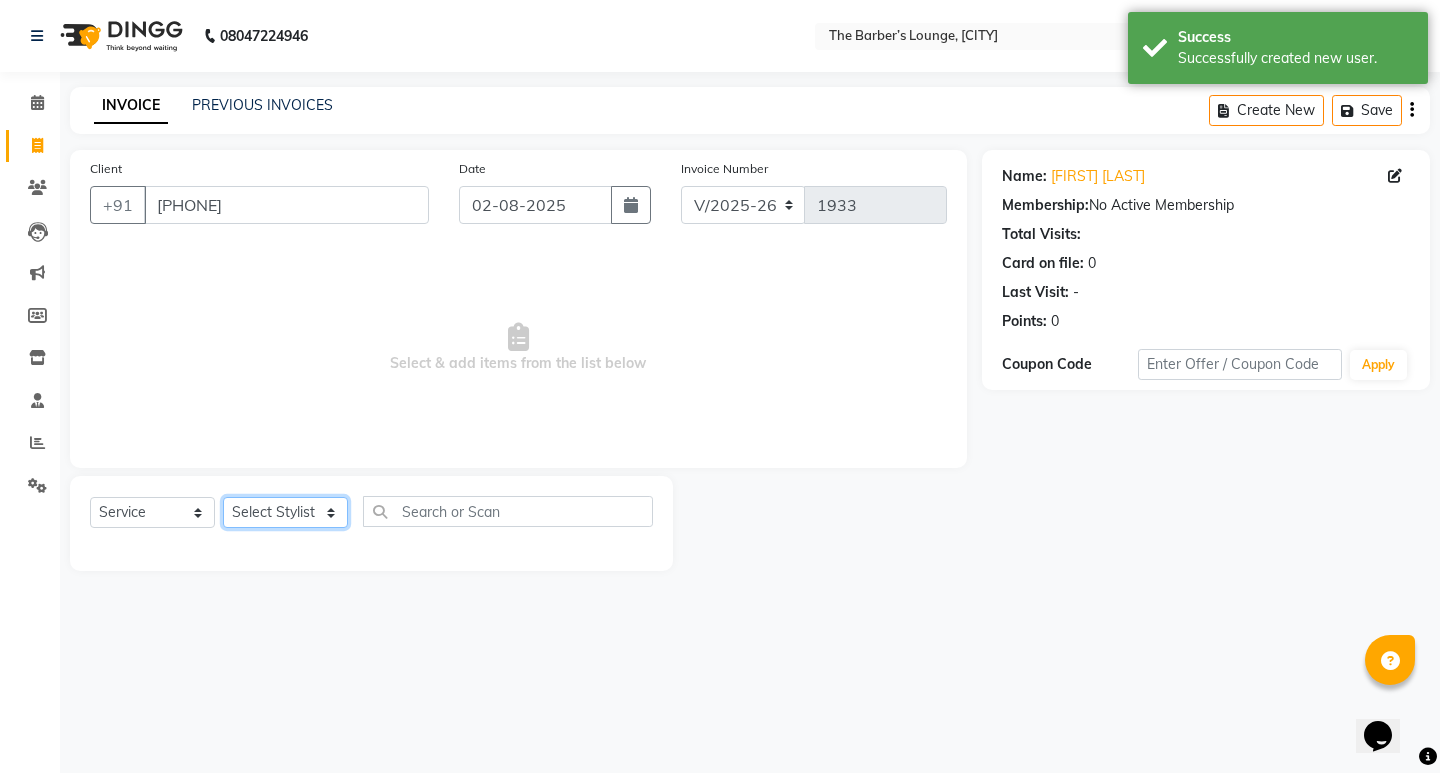 click on "Select Stylist [FIRST] [LAST] [FIRST] [FIRST] [FIRST] [FIRST] [FIRST]" 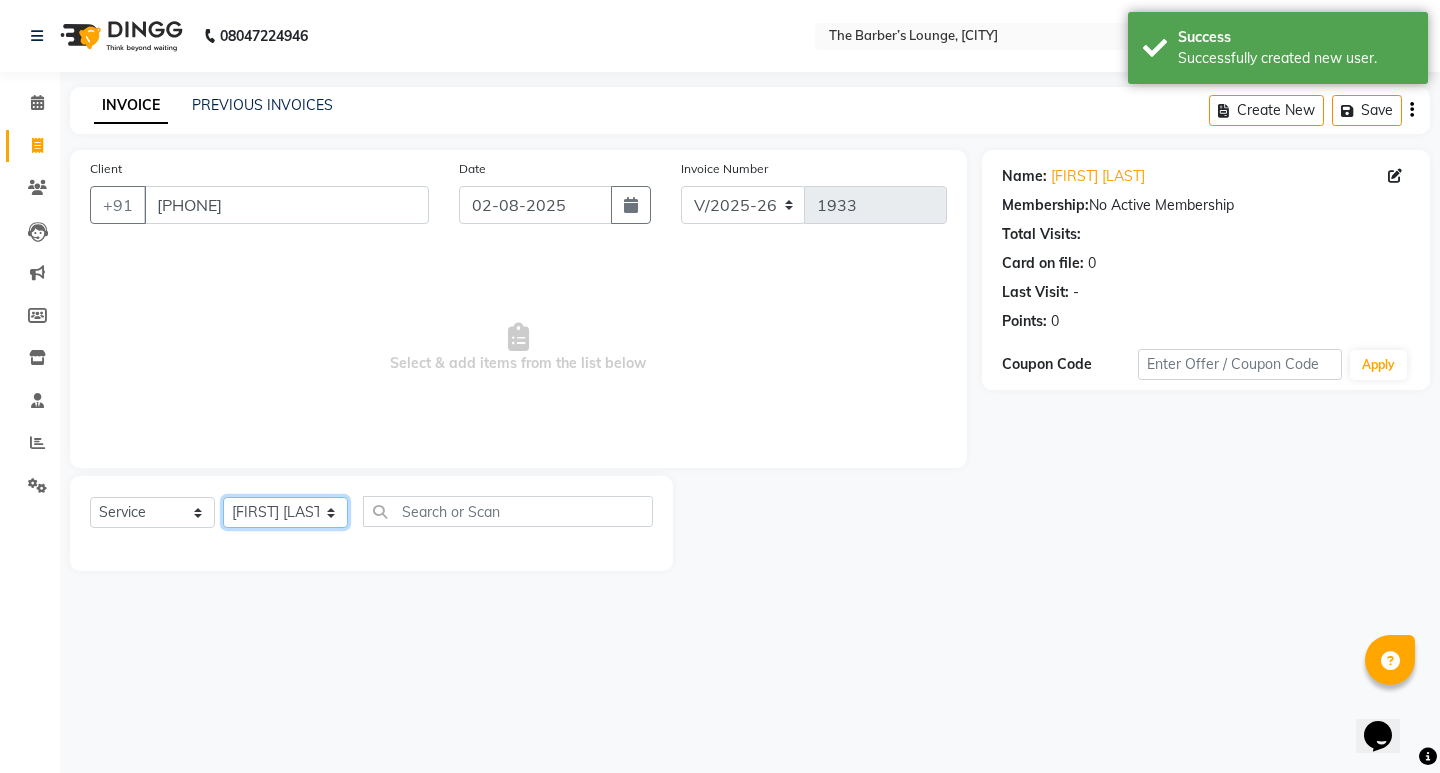 click on "Select Stylist [FIRST] [LAST] [FIRST] [FIRST] [FIRST] [FIRST] [FIRST]" 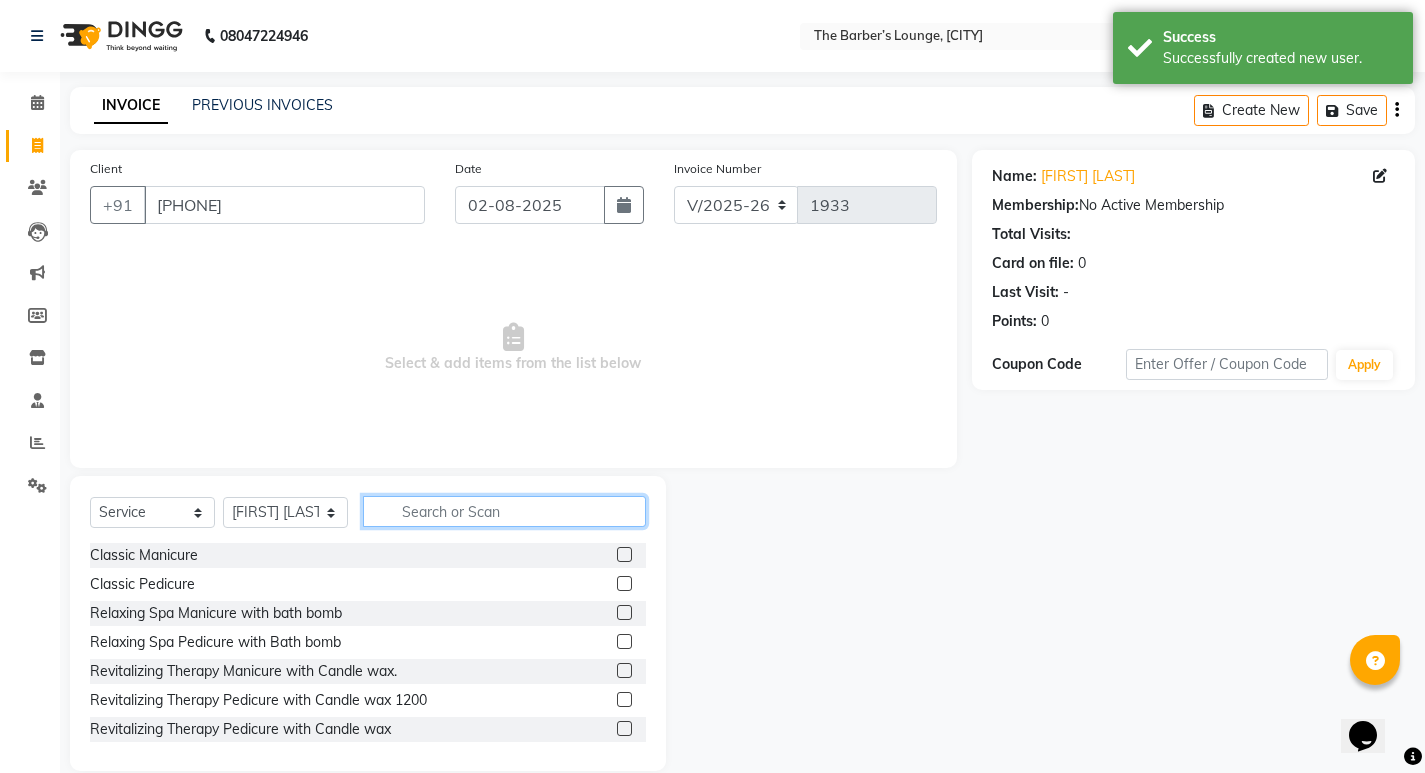 click 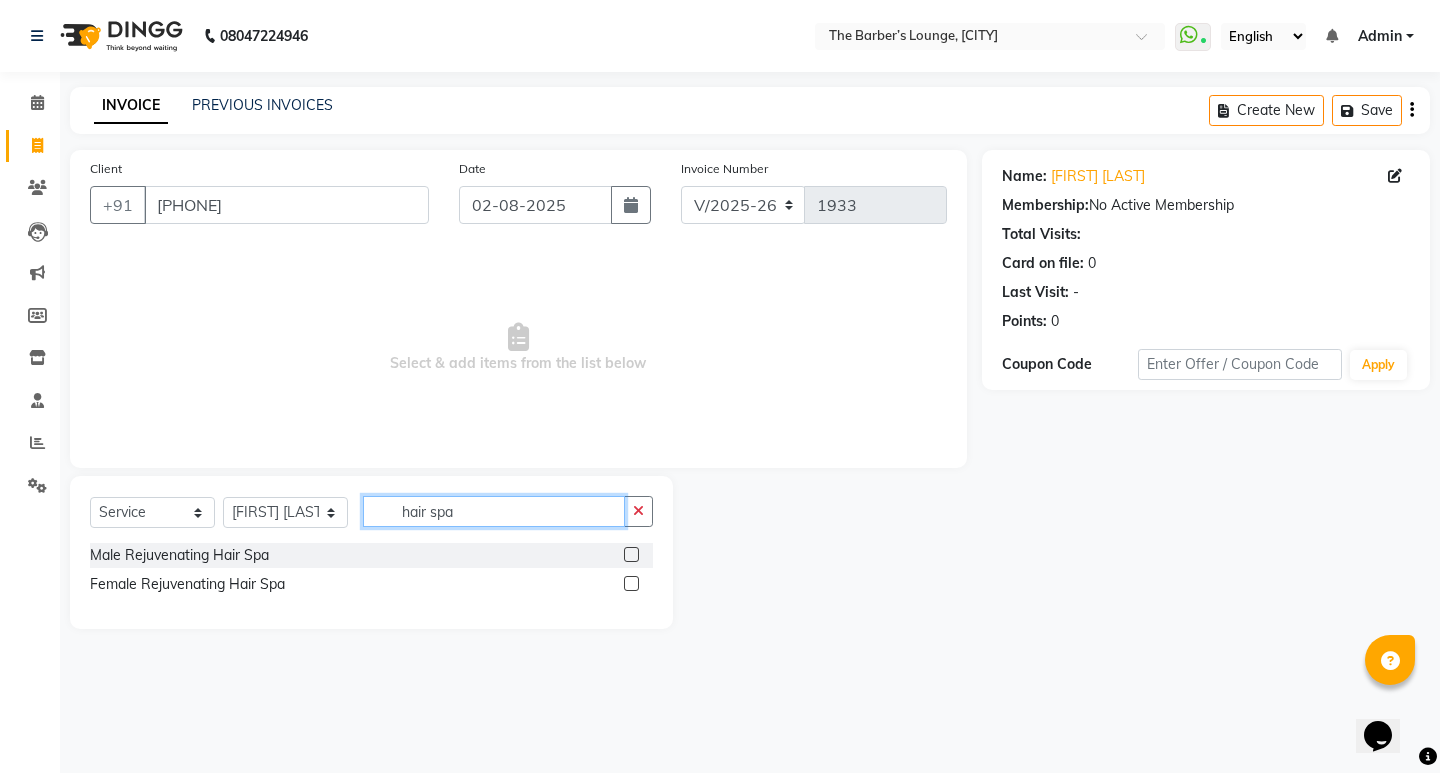 type on "hair spa" 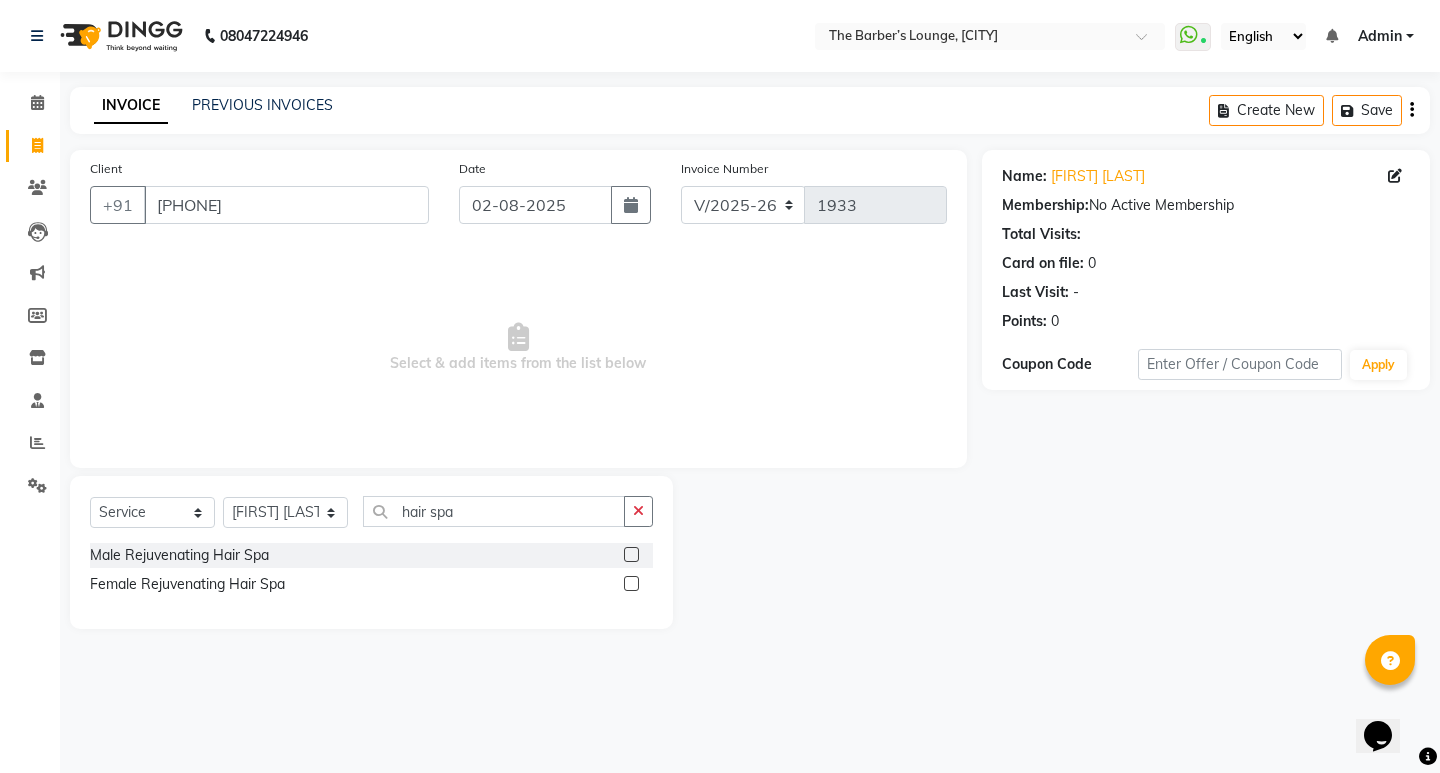 click 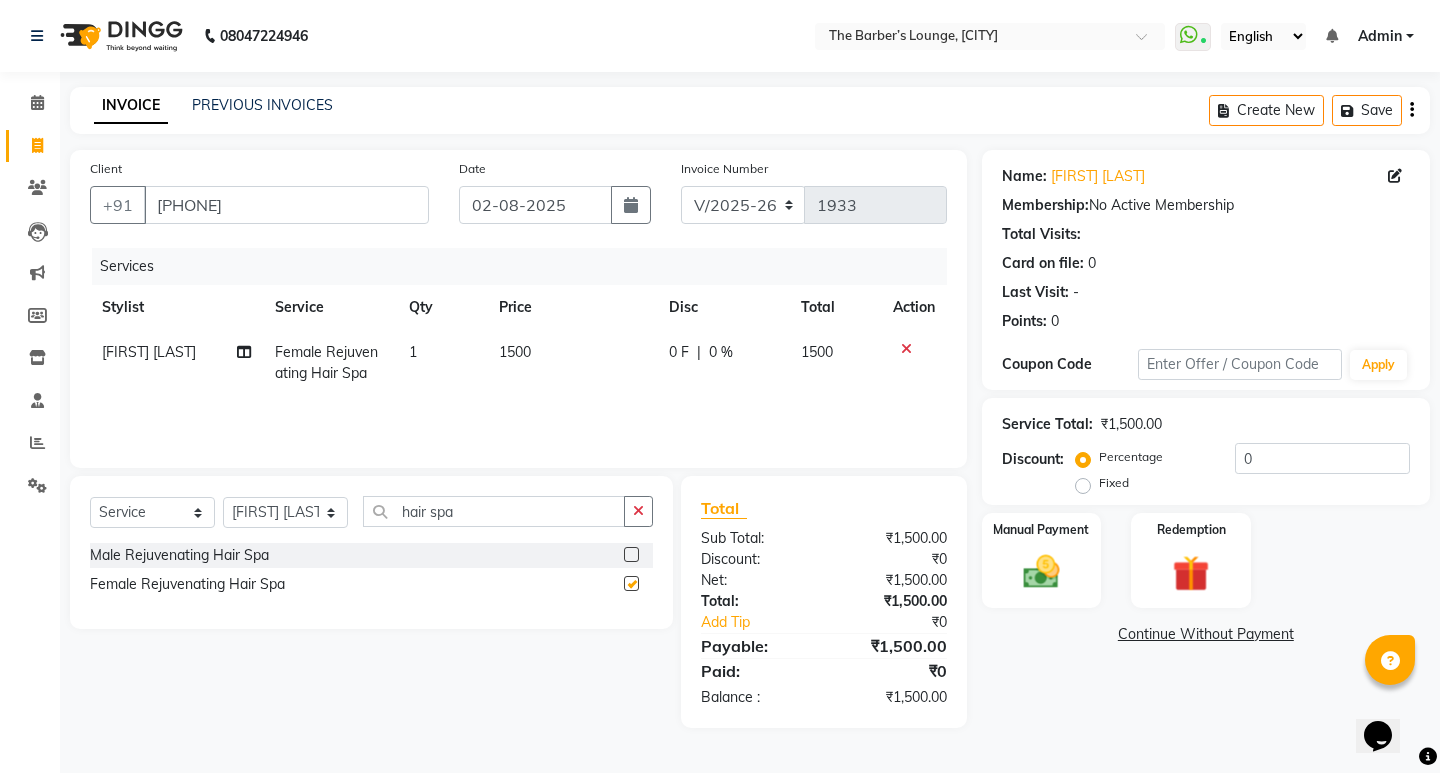 checkbox on "false" 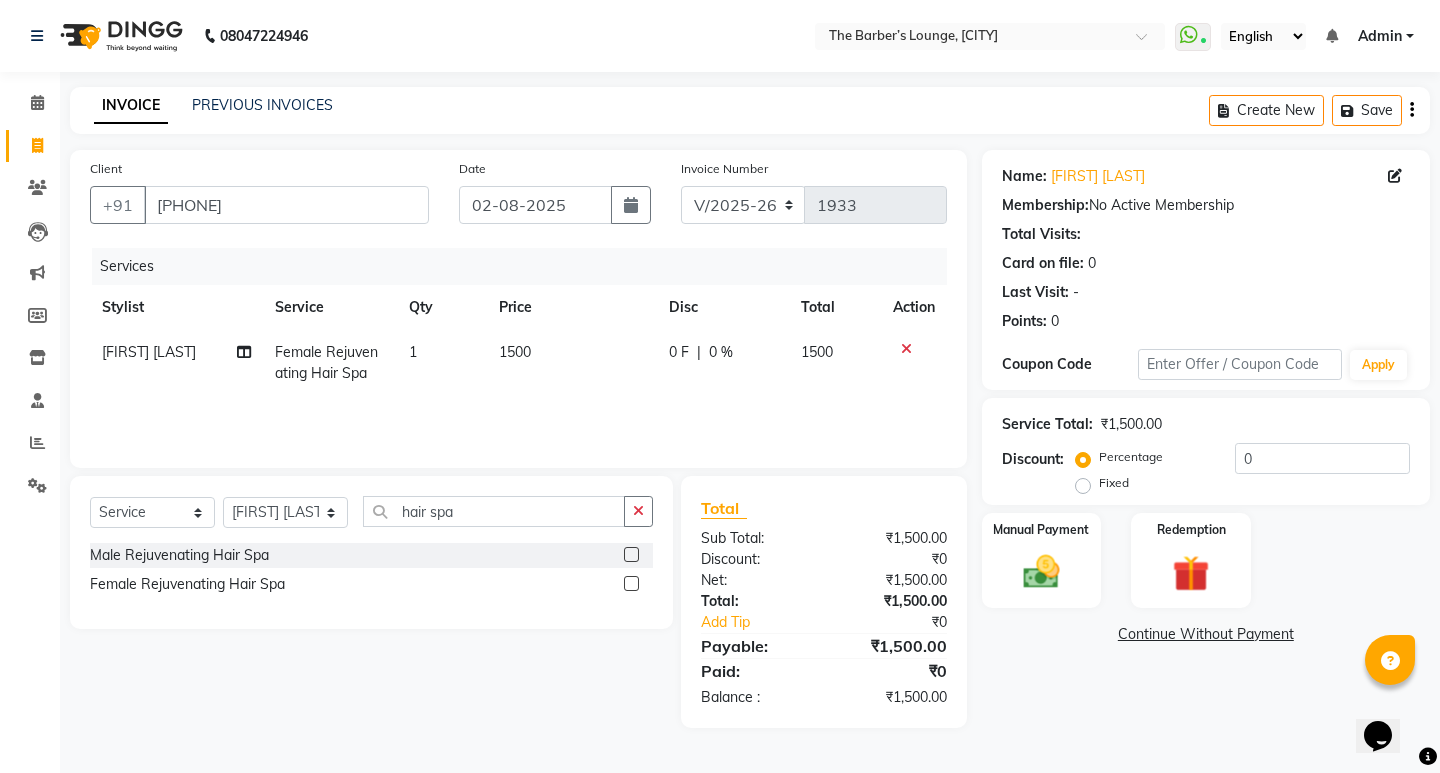click on "1500" 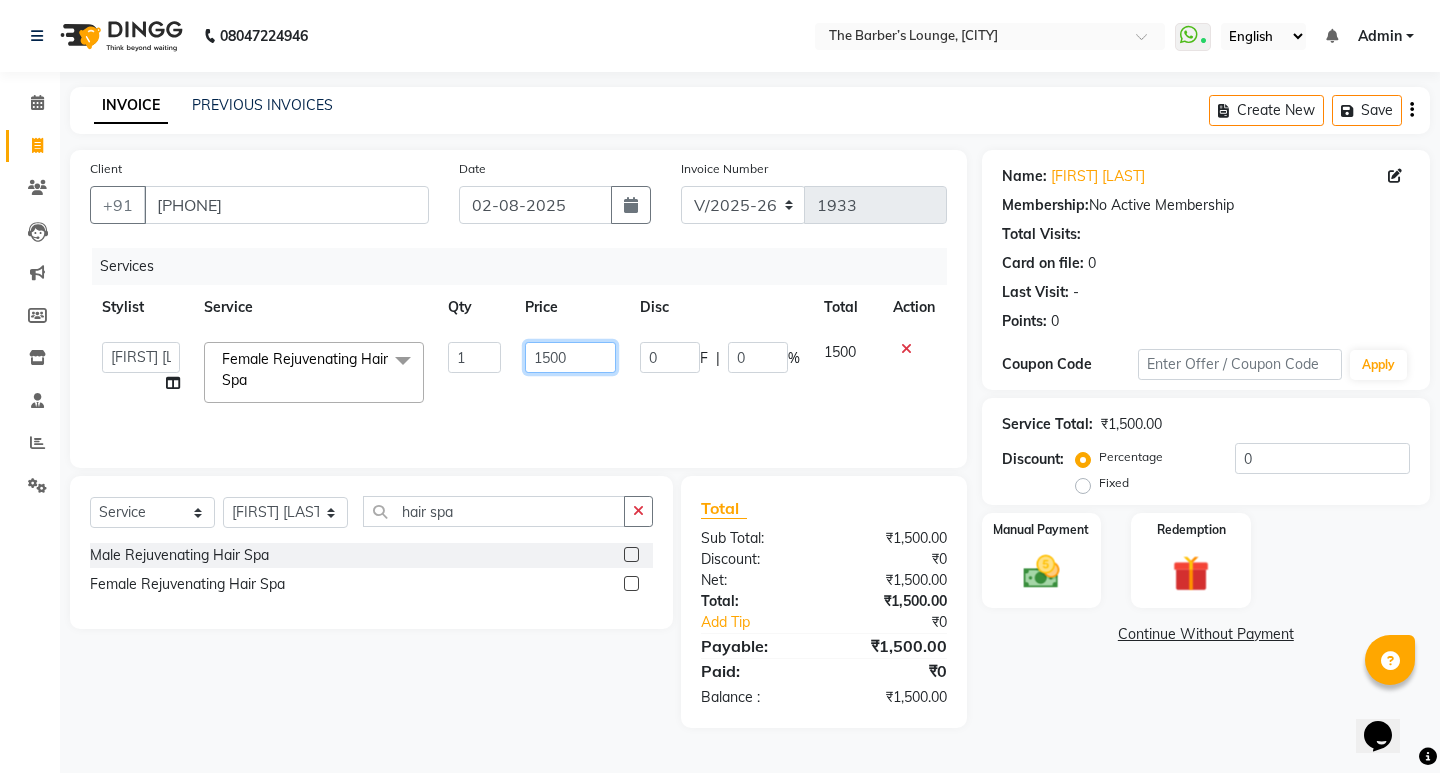click on "1500" 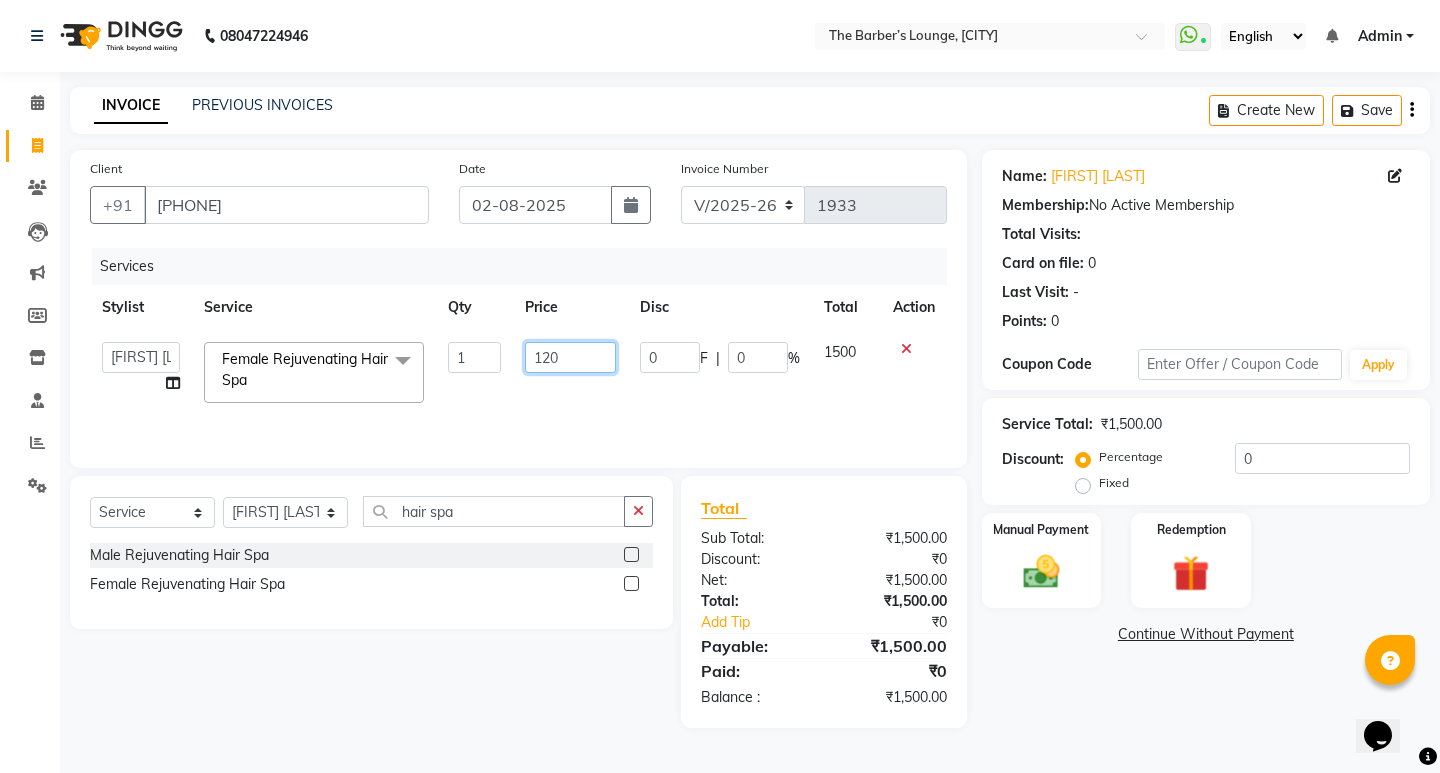 type on "1200" 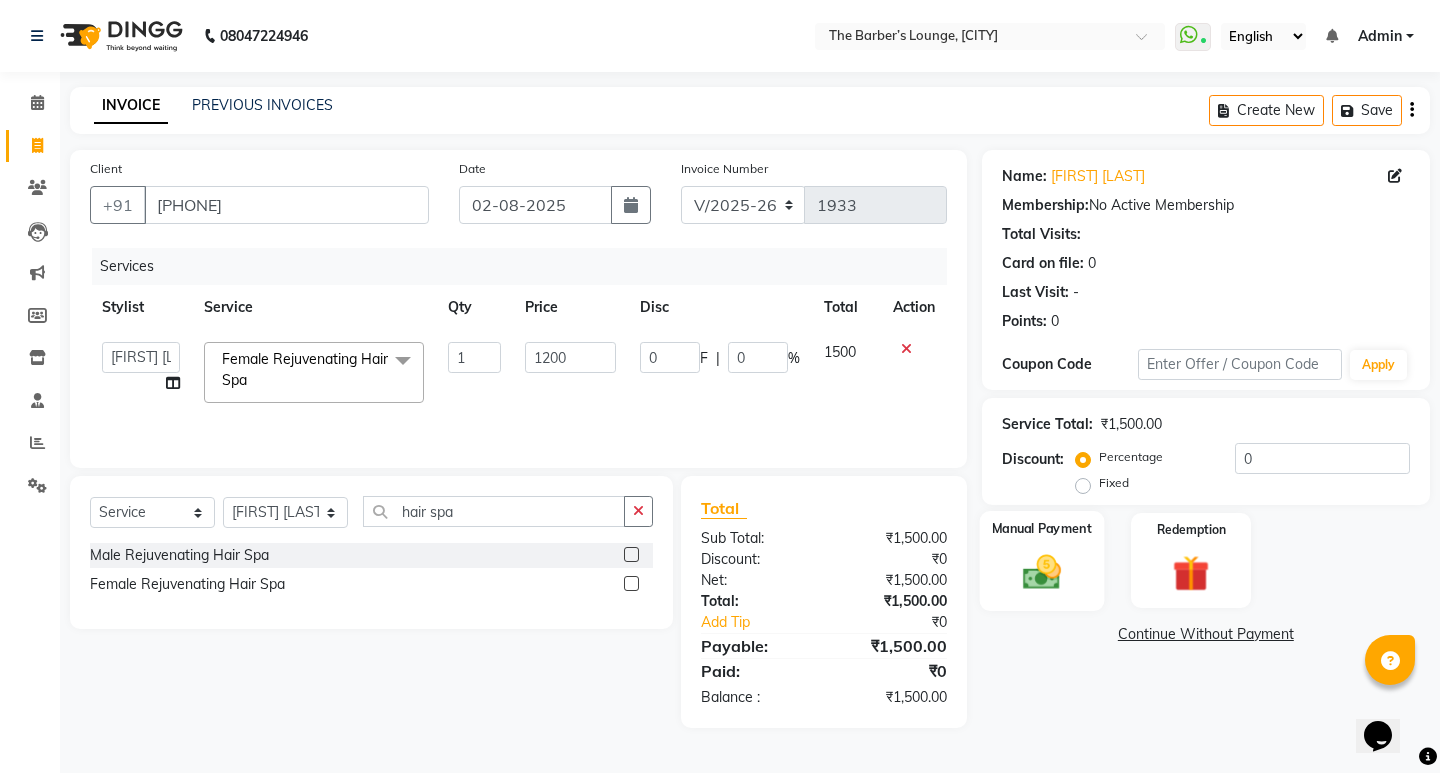 click on "Manual Payment" 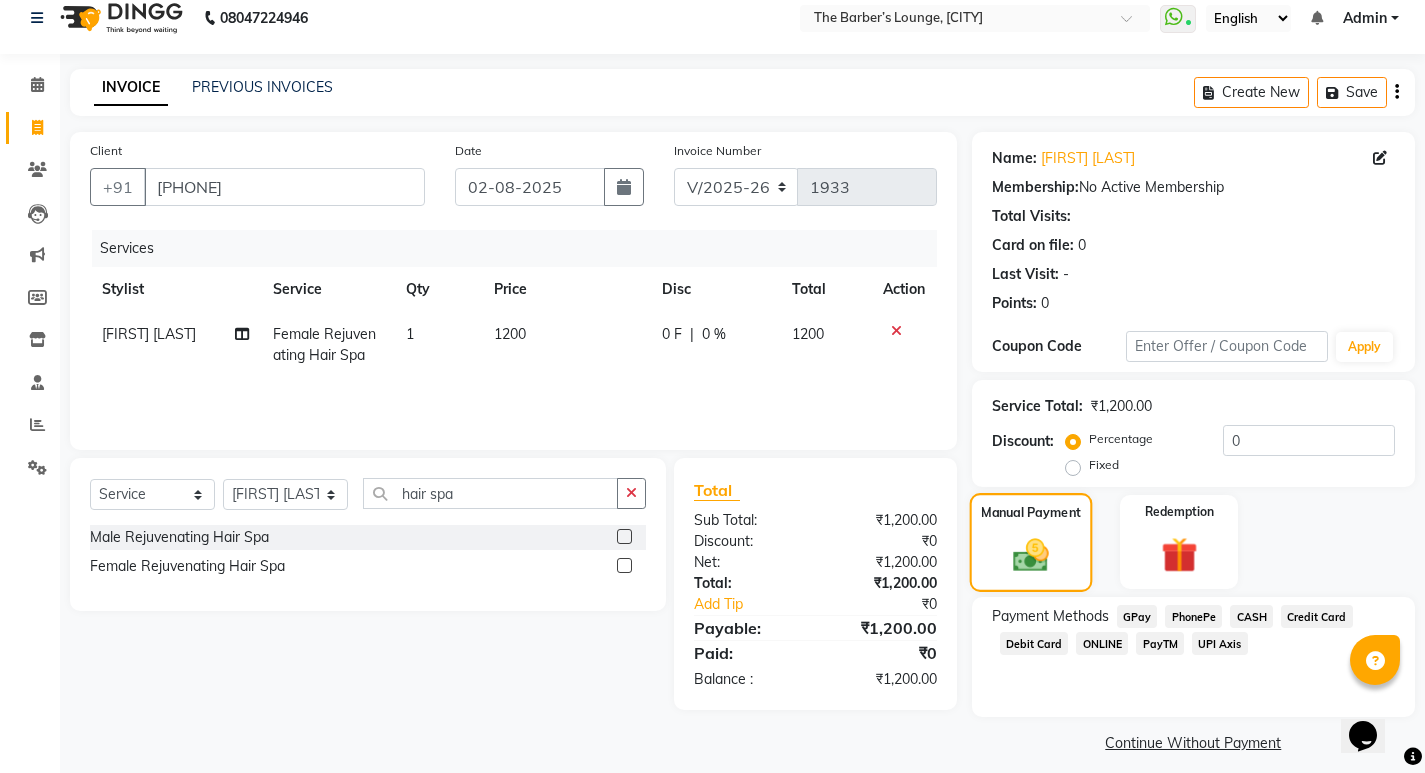 scroll, scrollTop: 0, scrollLeft: 0, axis: both 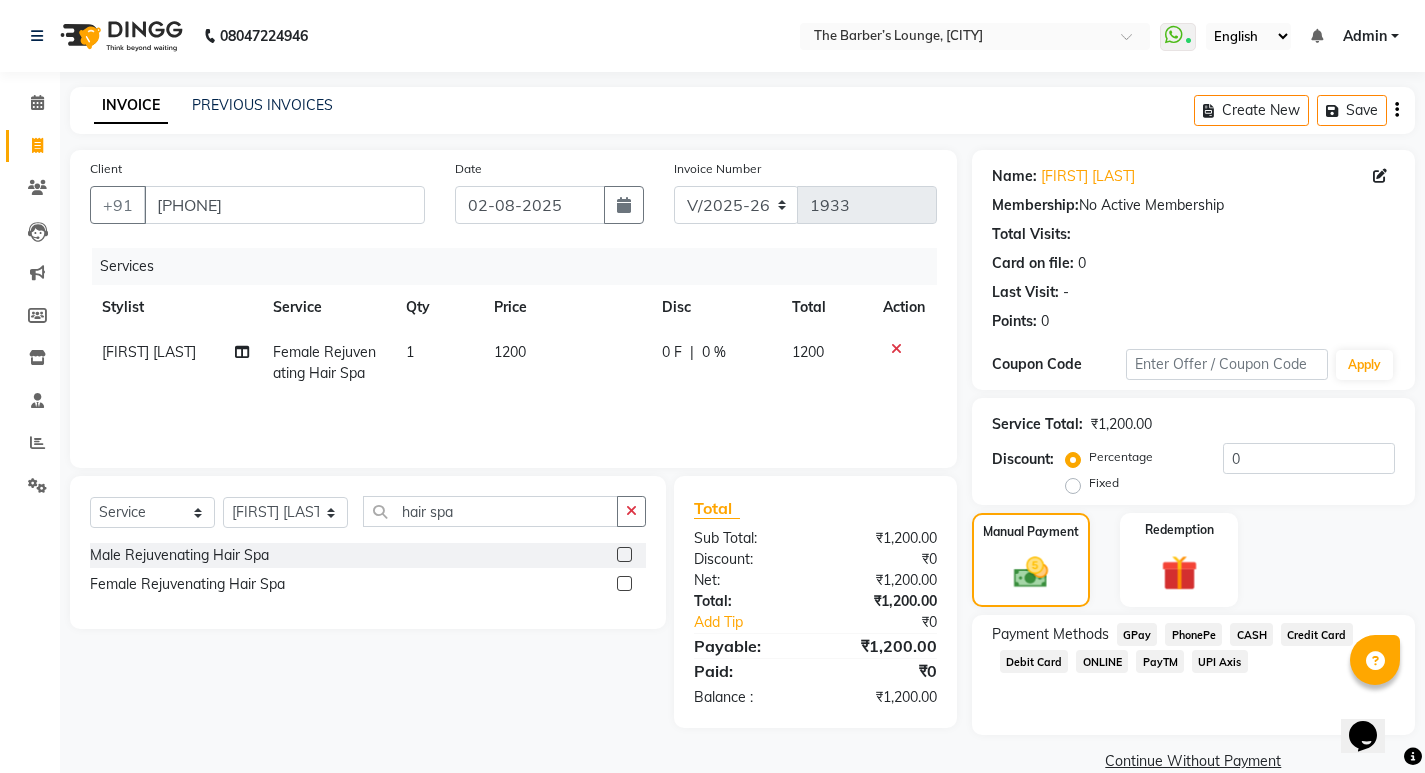 click on "PayTM" 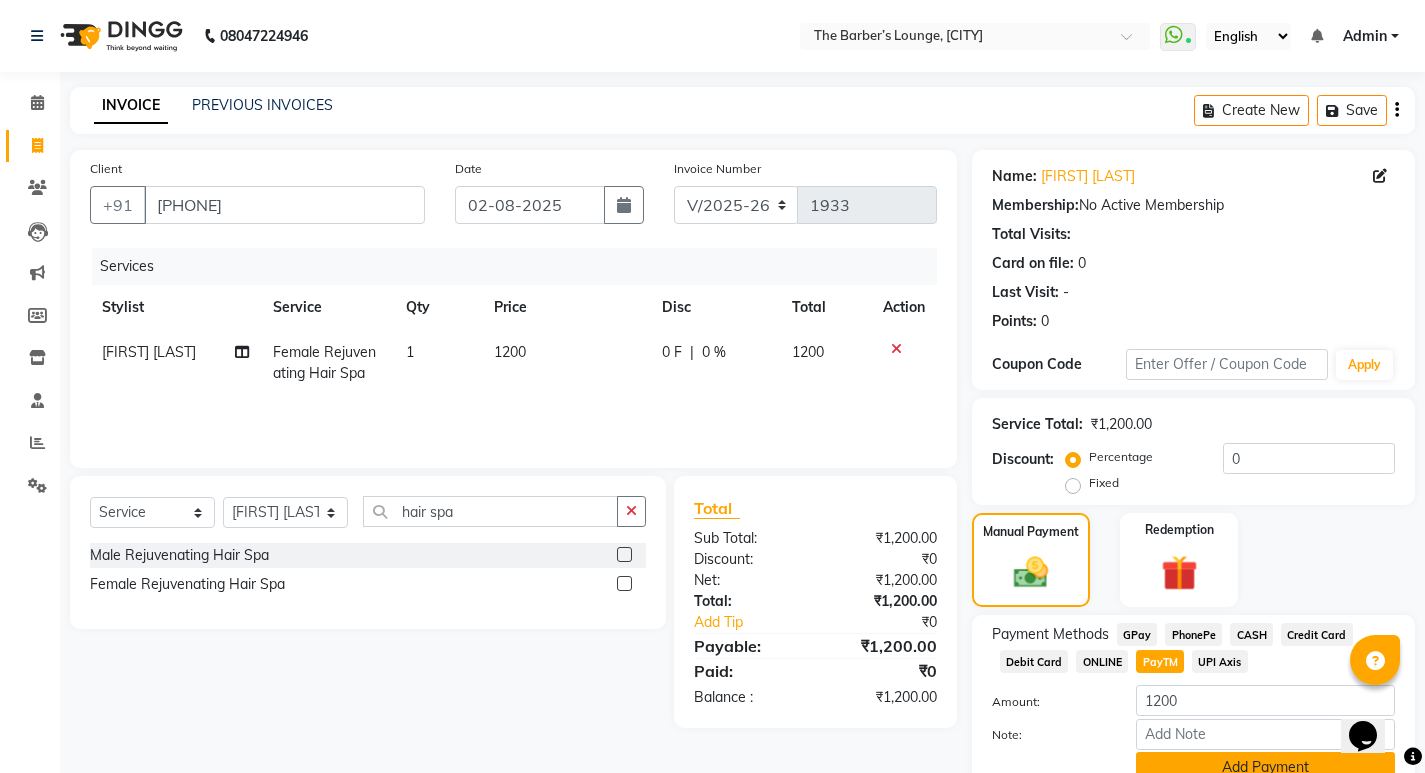 click on "Add Payment" 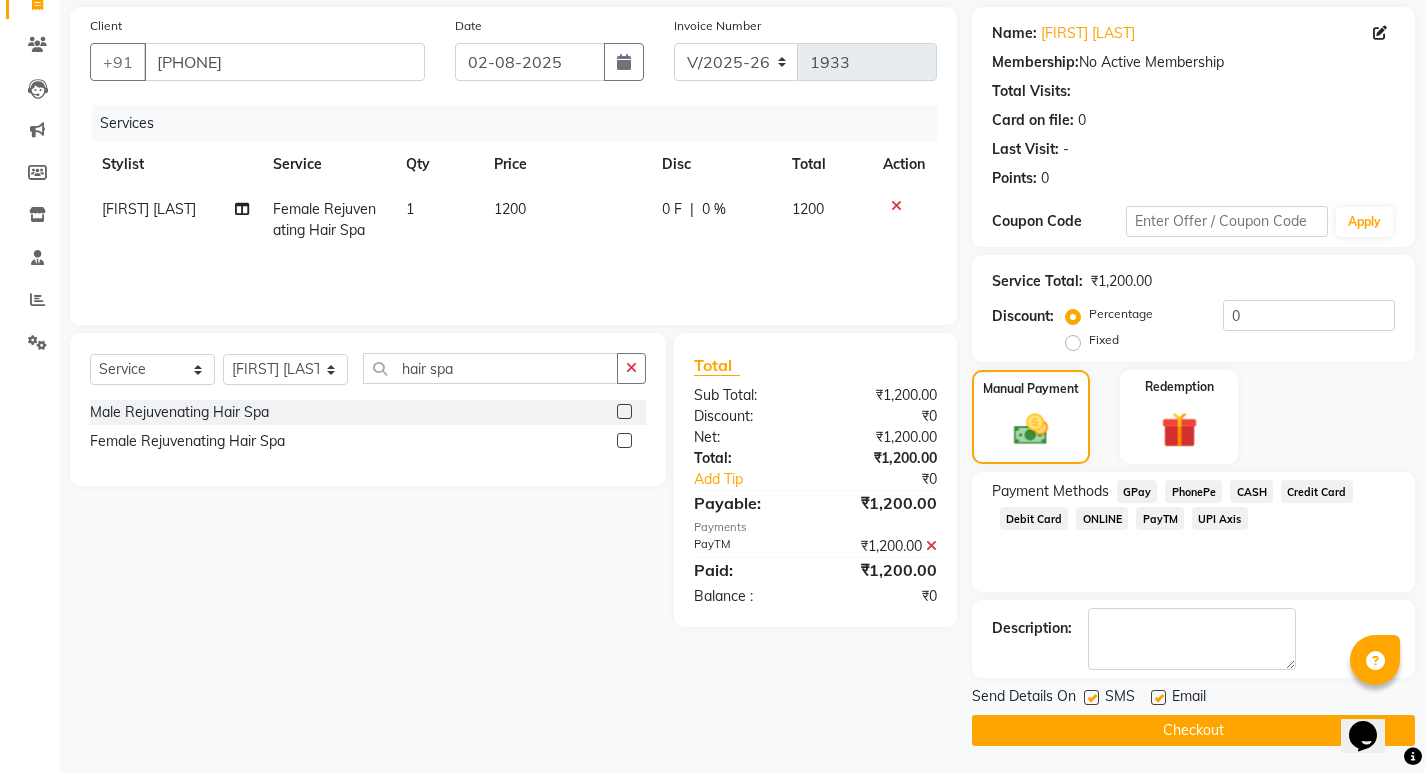 scroll, scrollTop: 146, scrollLeft: 0, axis: vertical 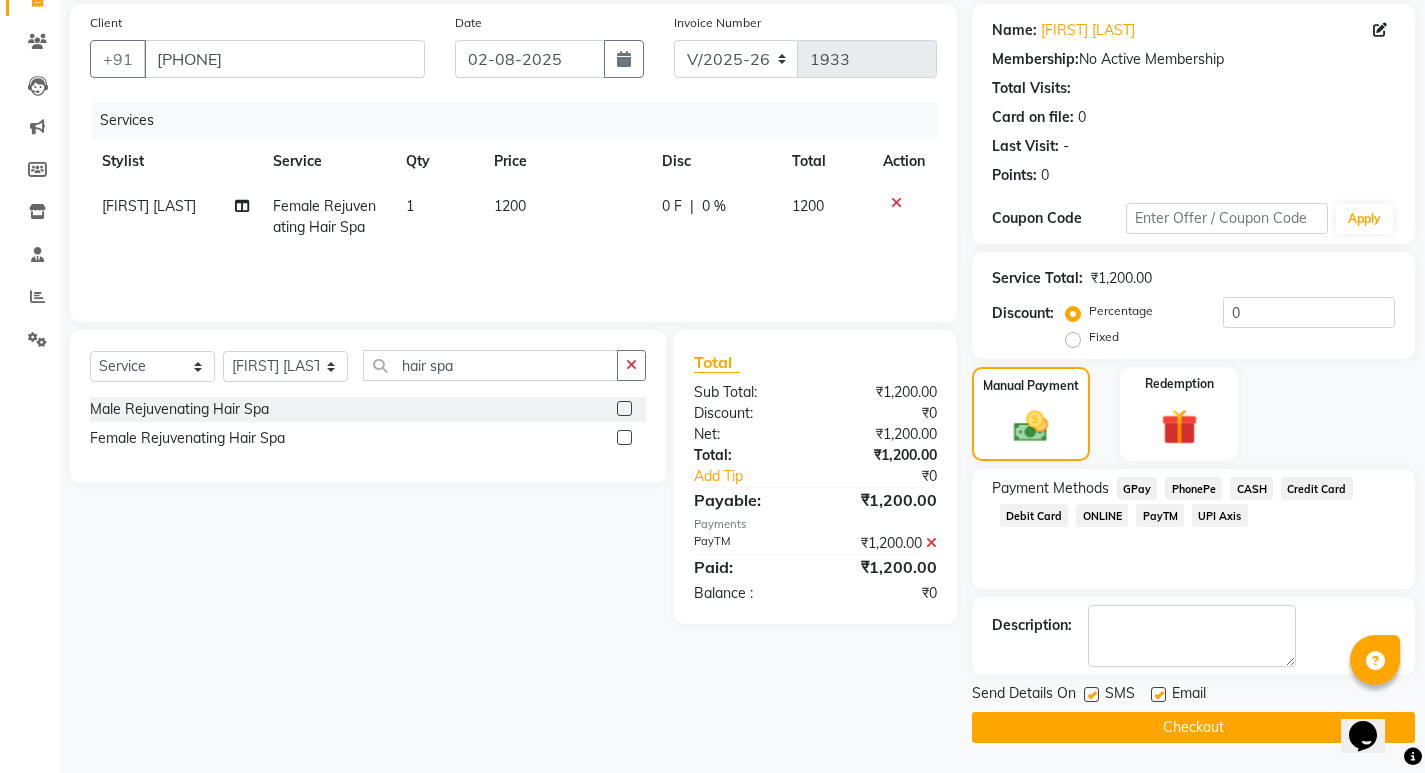 click on "Checkout" 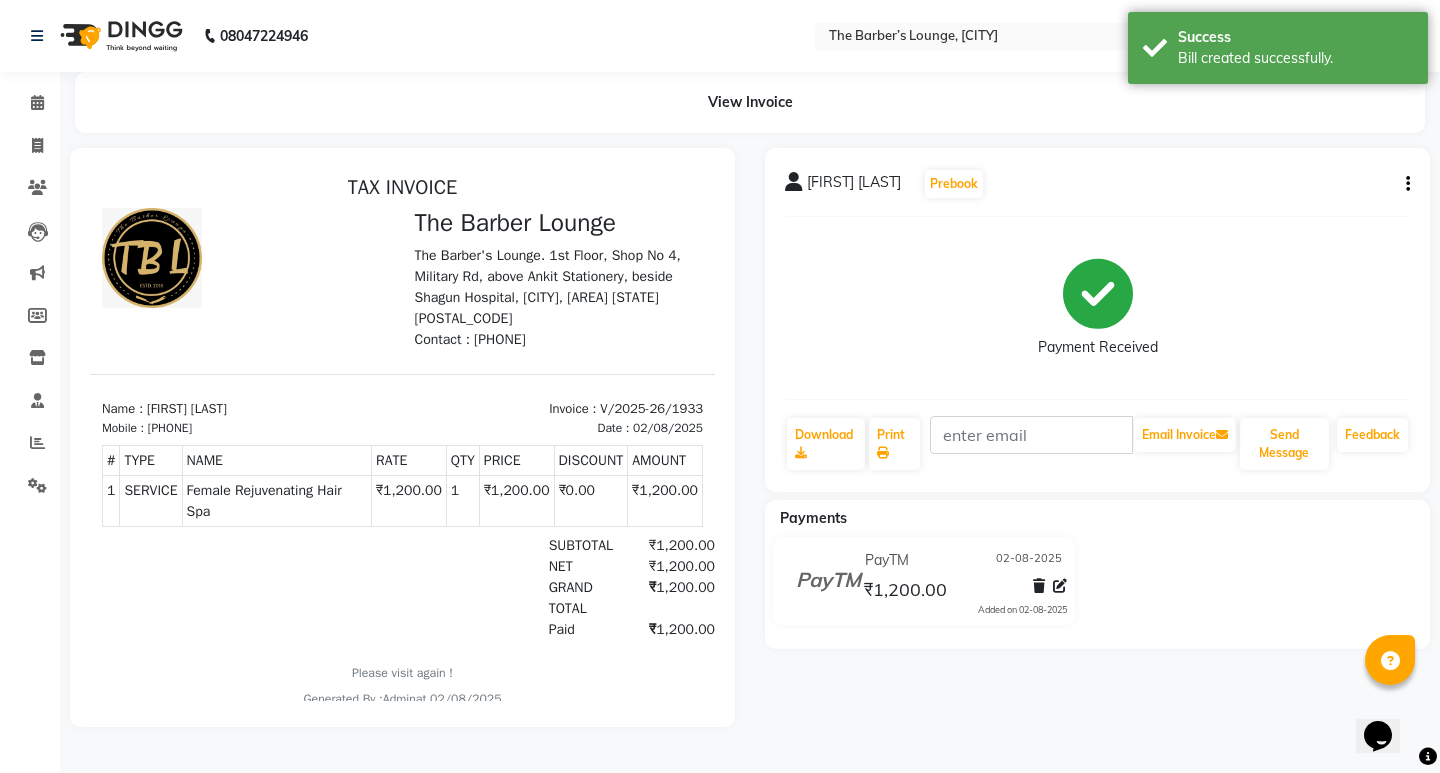 scroll, scrollTop: 0, scrollLeft: 0, axis: both 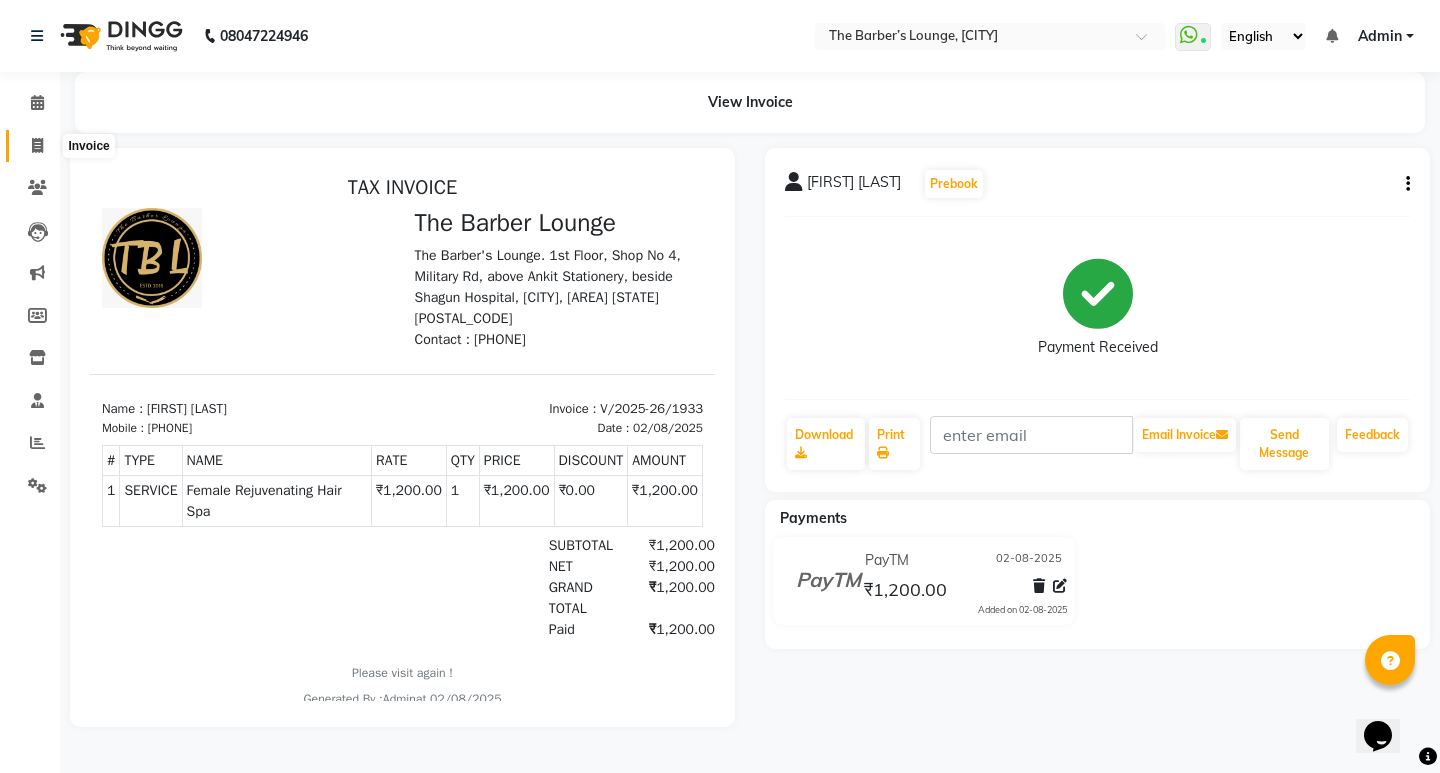 click 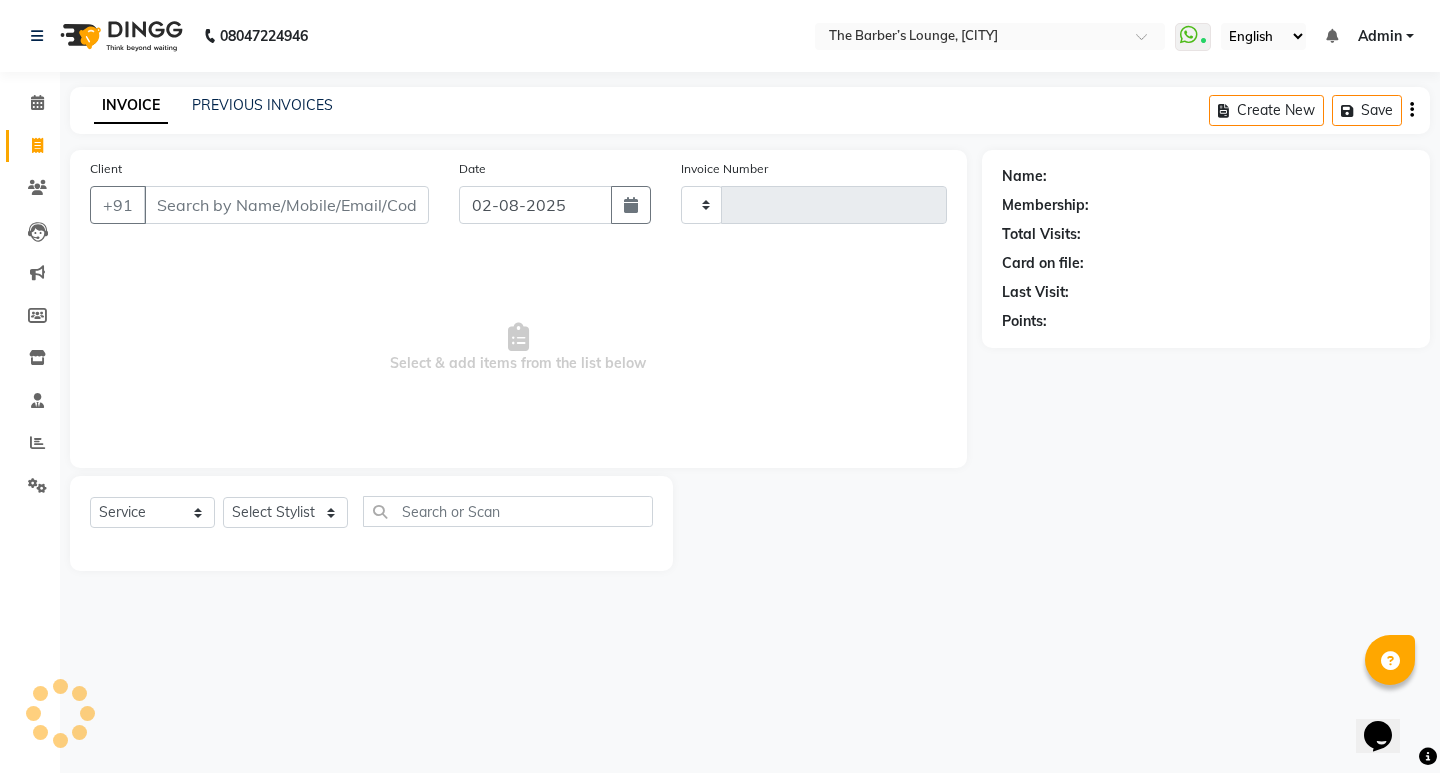 type on "1934" 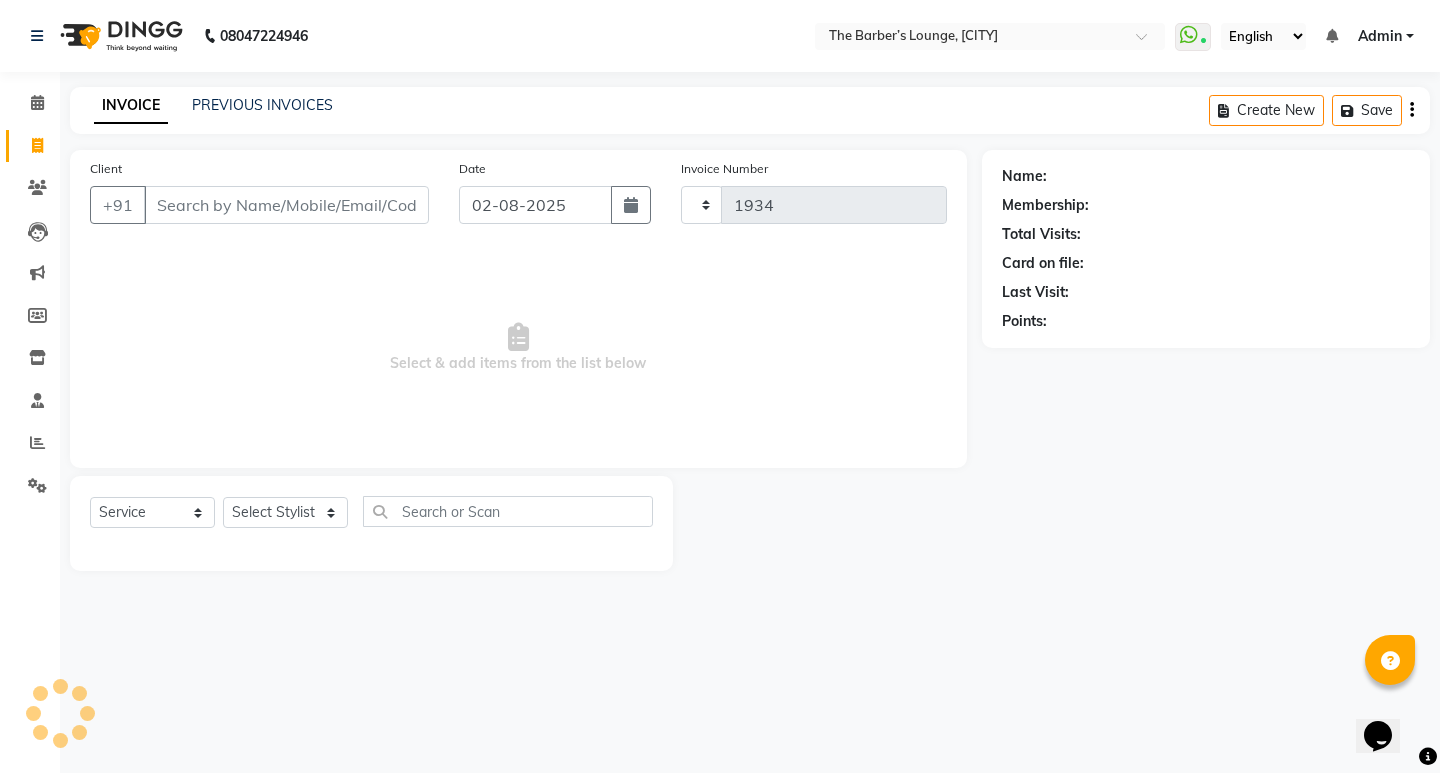 select on "7188" 